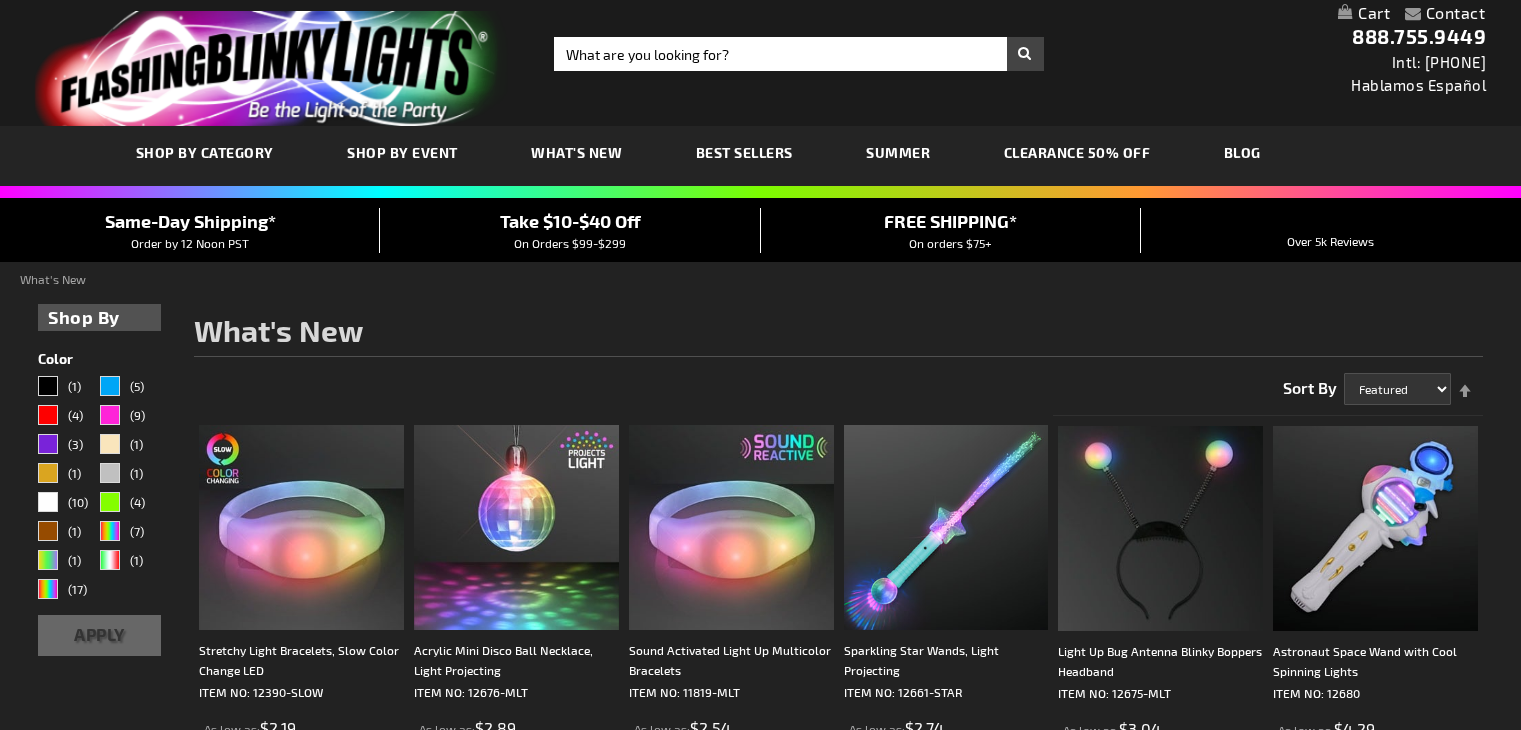 scroll, scrollTop: 0, scrollLeft: 0, axis: both 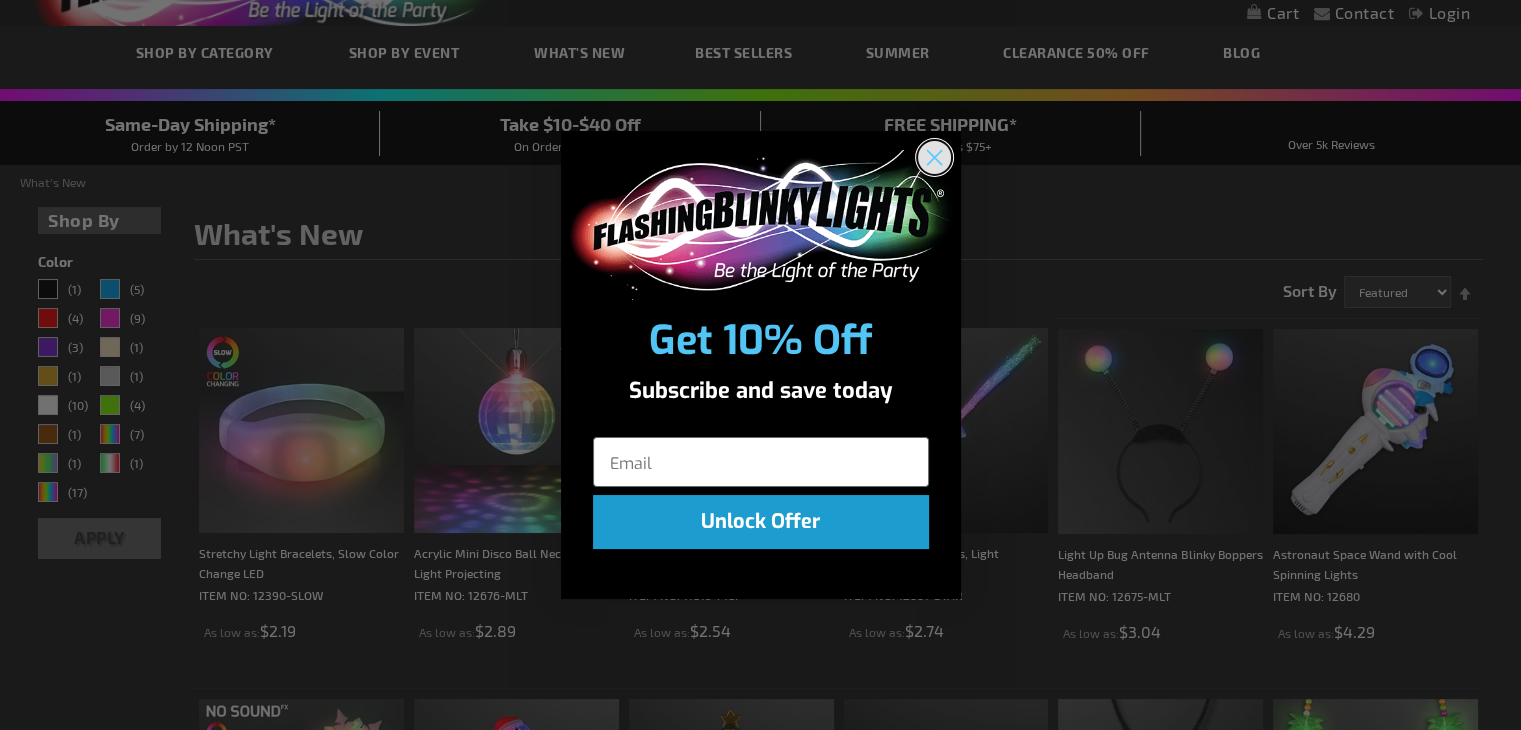 click 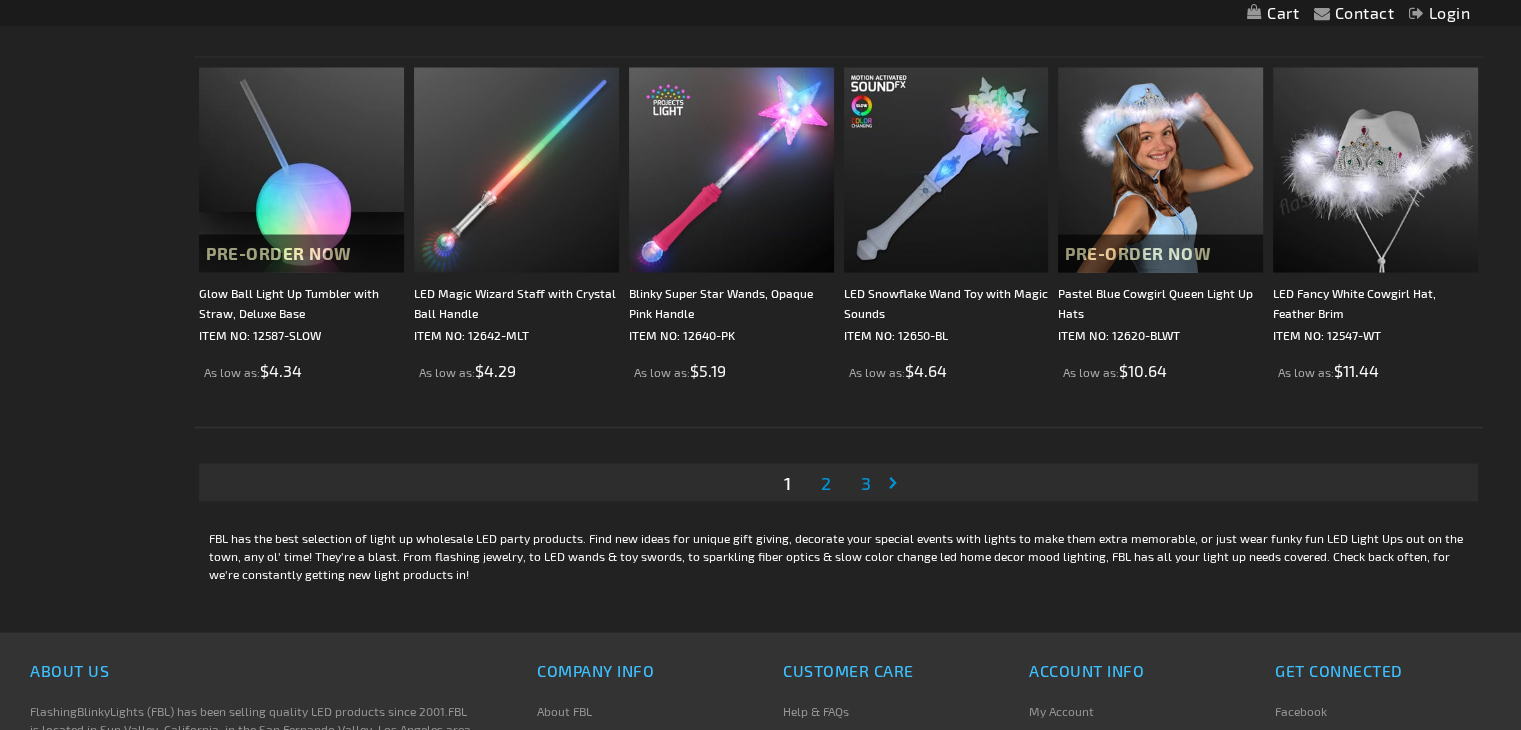 scroll, scrollTop: 3700, scrollLeft: 0, axis: vertical 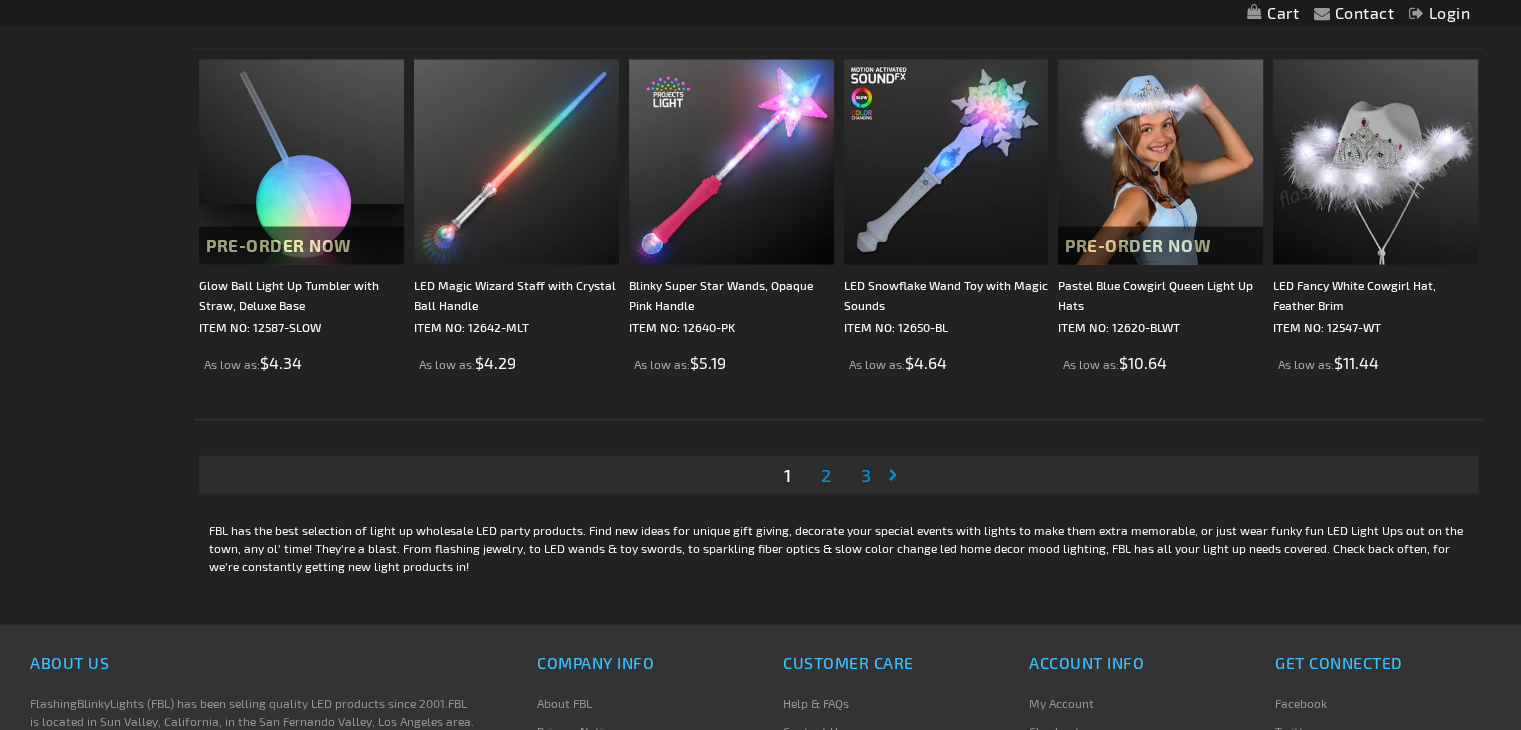 click on "2" at bounding box center (826, 474) 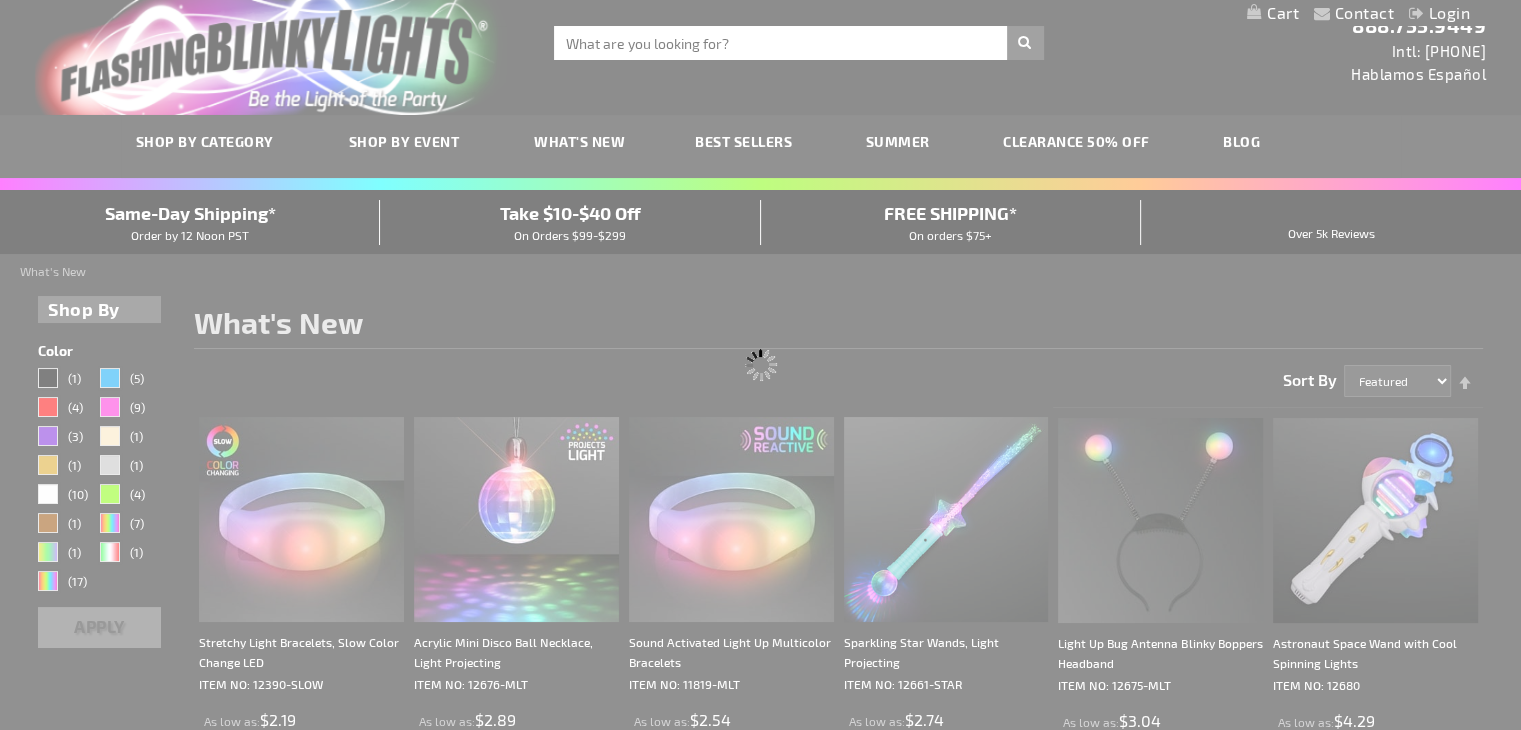 scroll, scrollTop: 0, scrollLeft: 0, axis: both 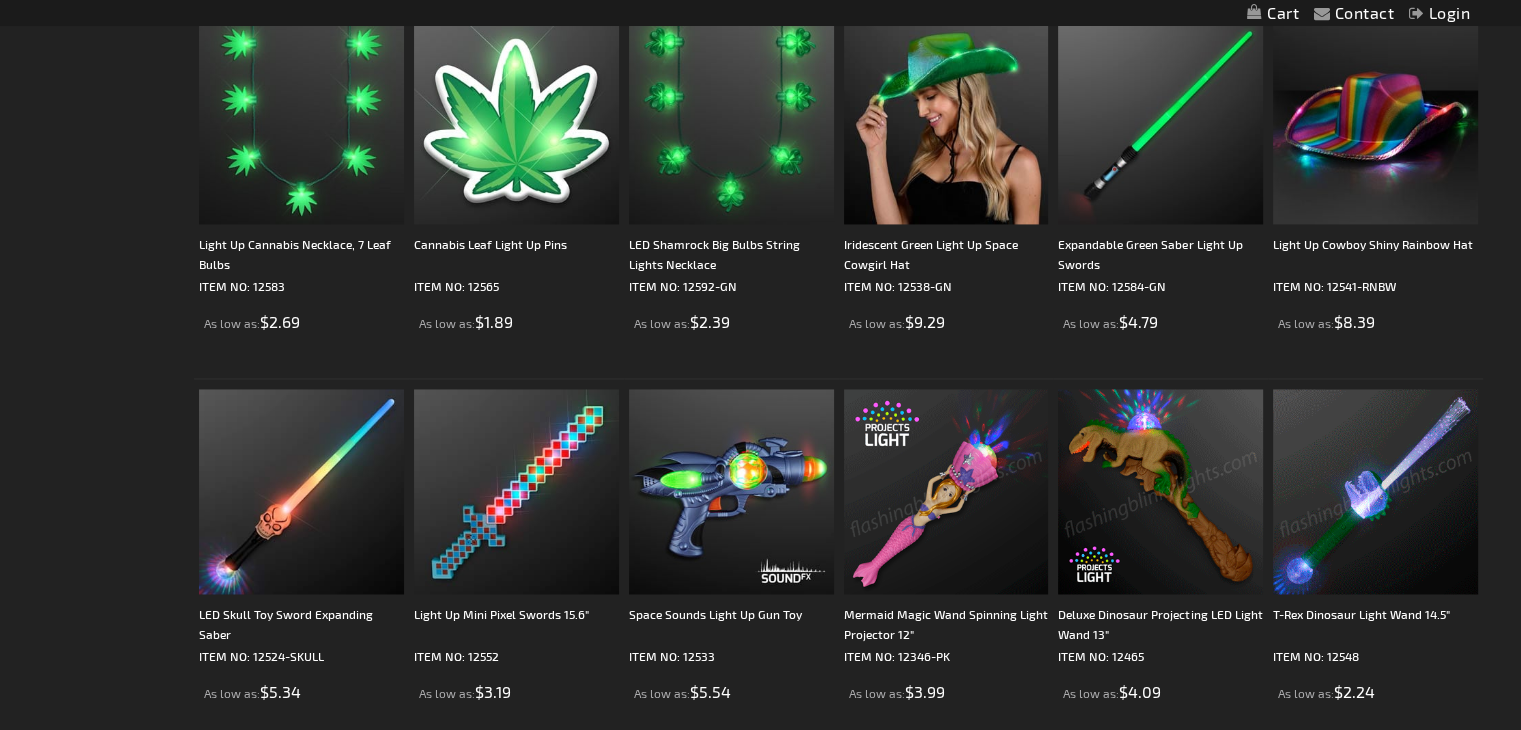 click at bounding box center [946, 491] 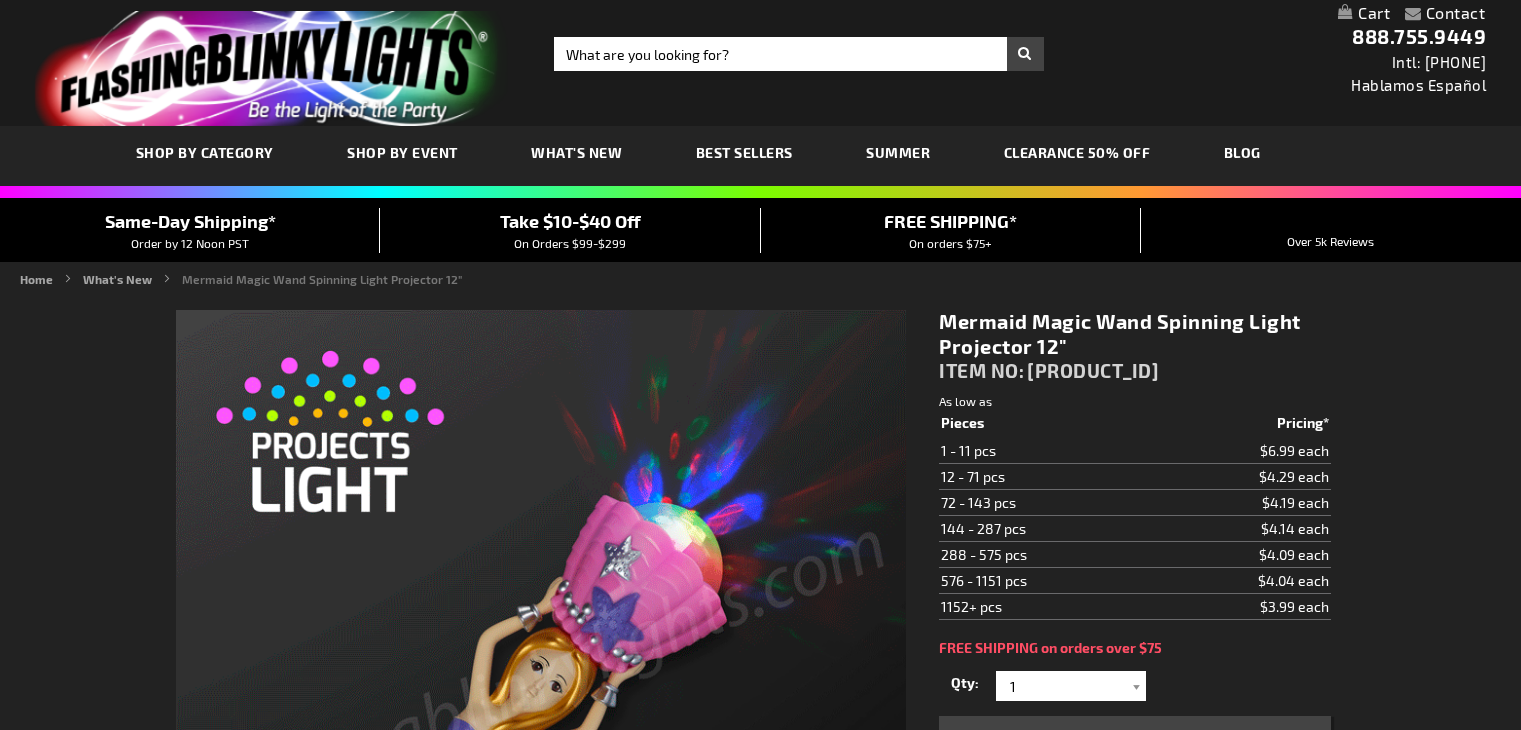 scroll, scrollTop: 0, scrollLeft: 0, axis: both 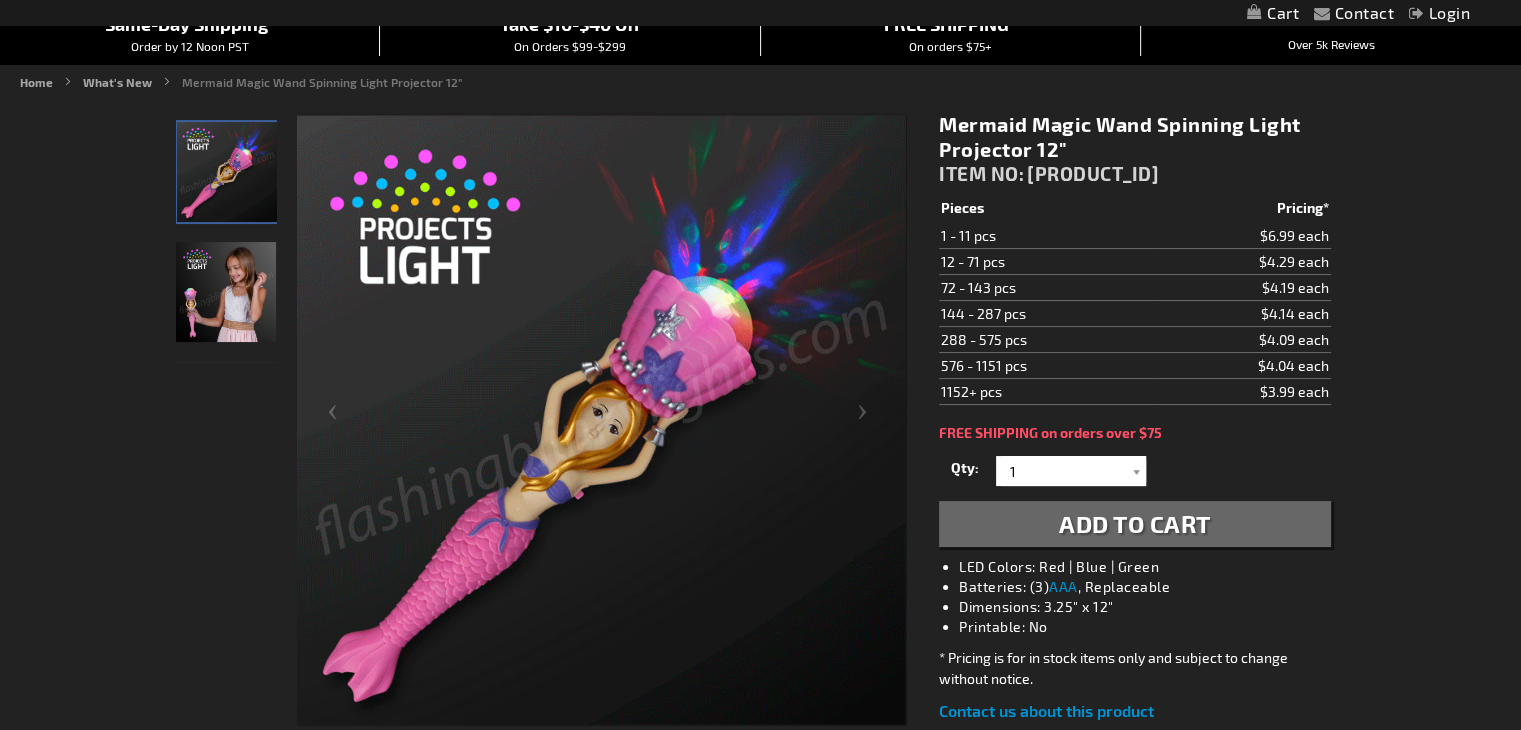 click at bounding box center (226, 292) 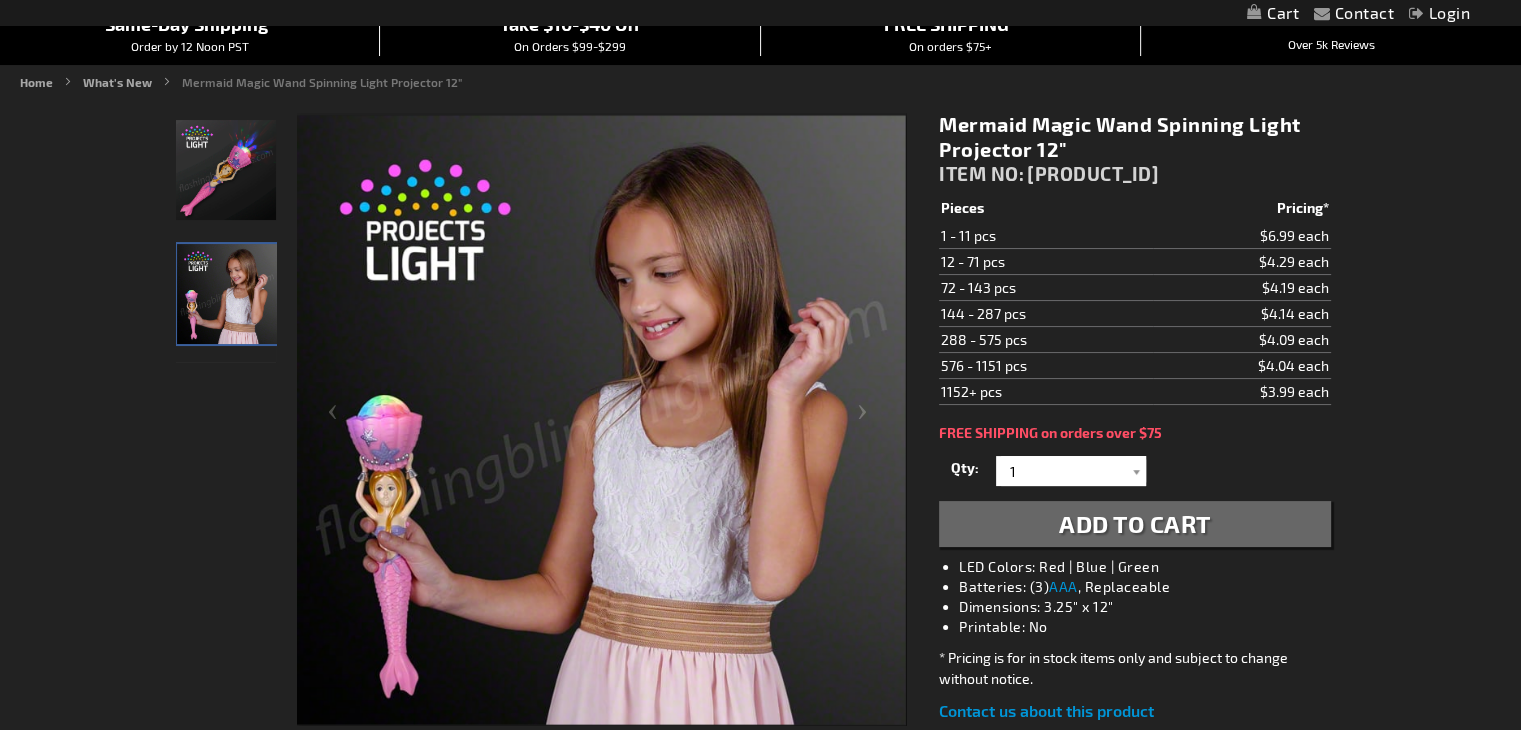 click at bounding box center [601, 420] 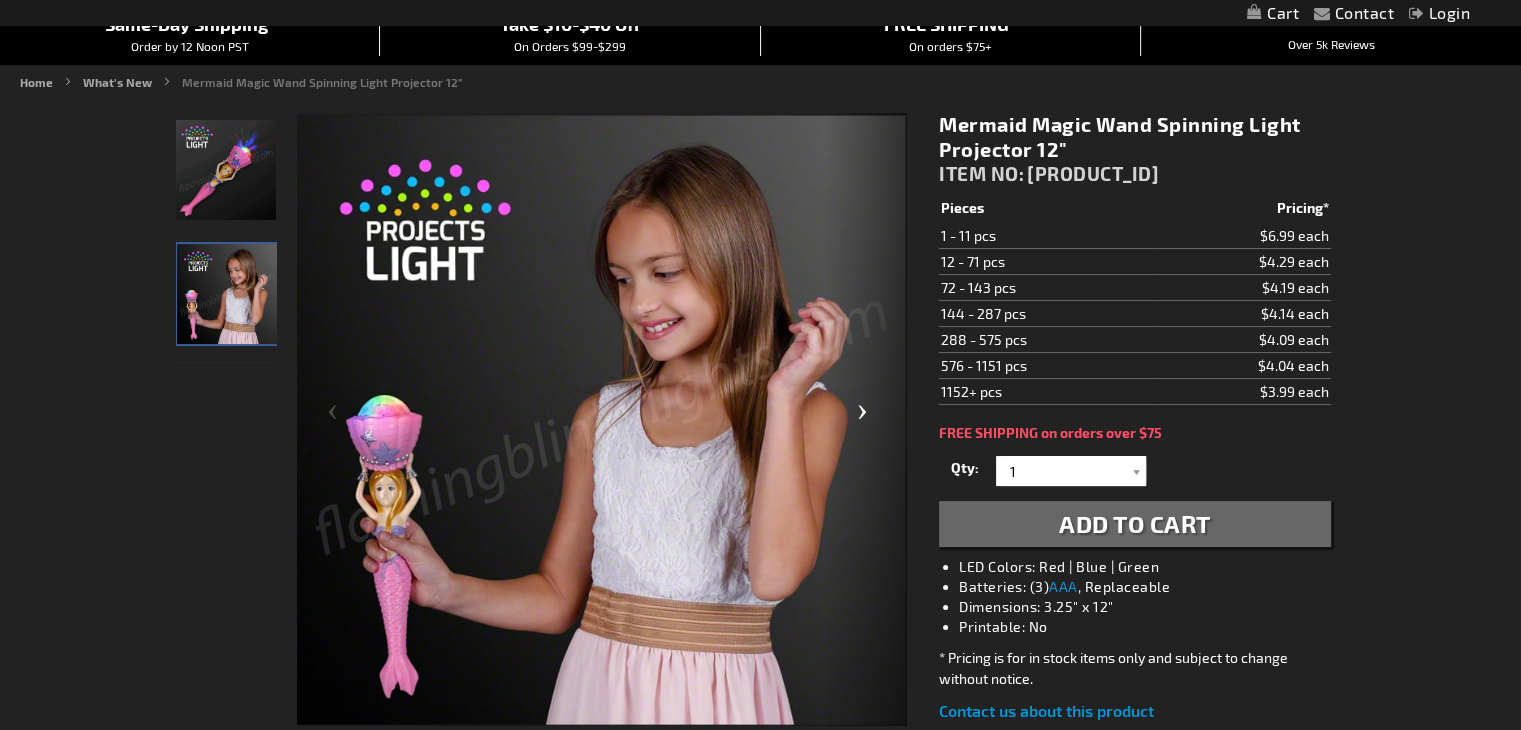 click at bounding box center [866, 420] 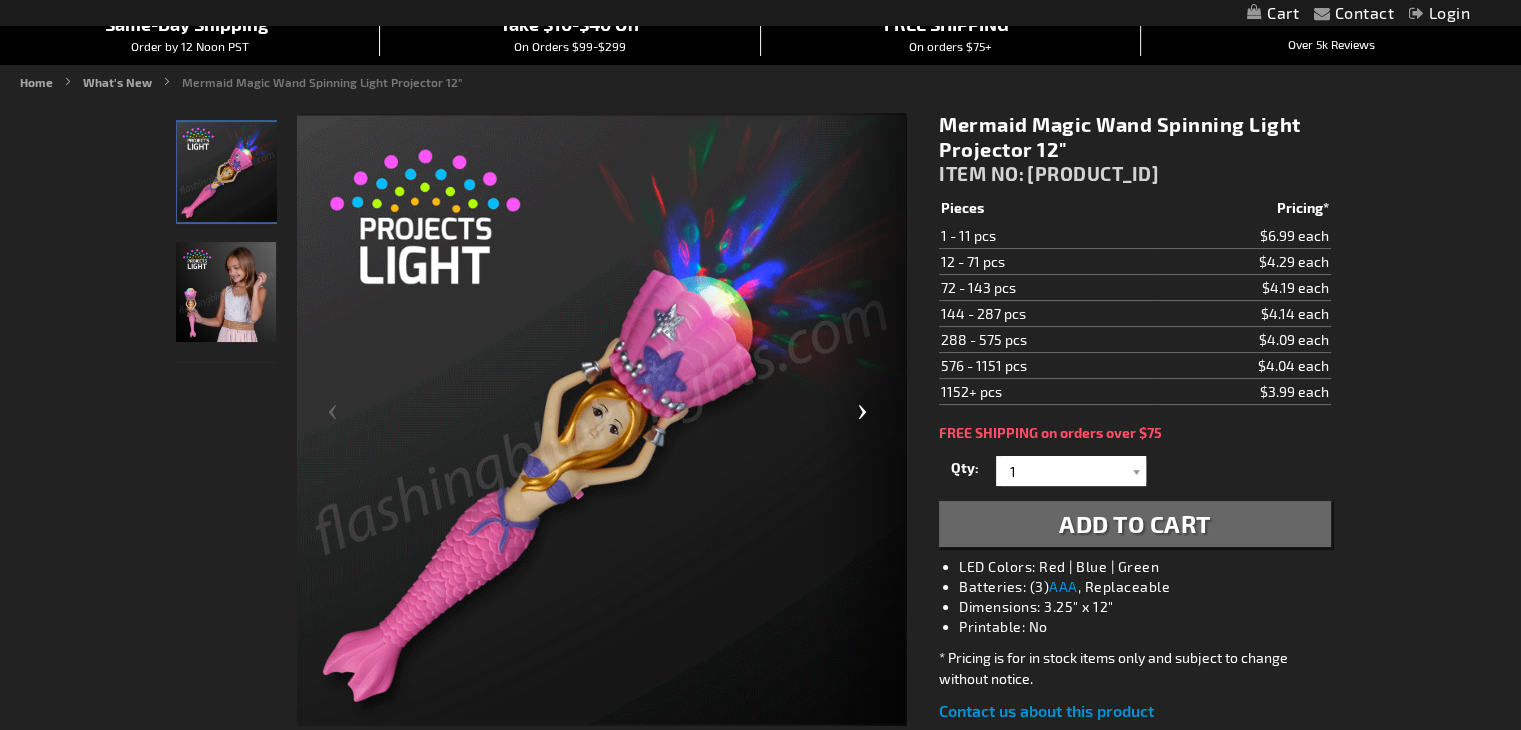 click at bounding box center (866, 420) 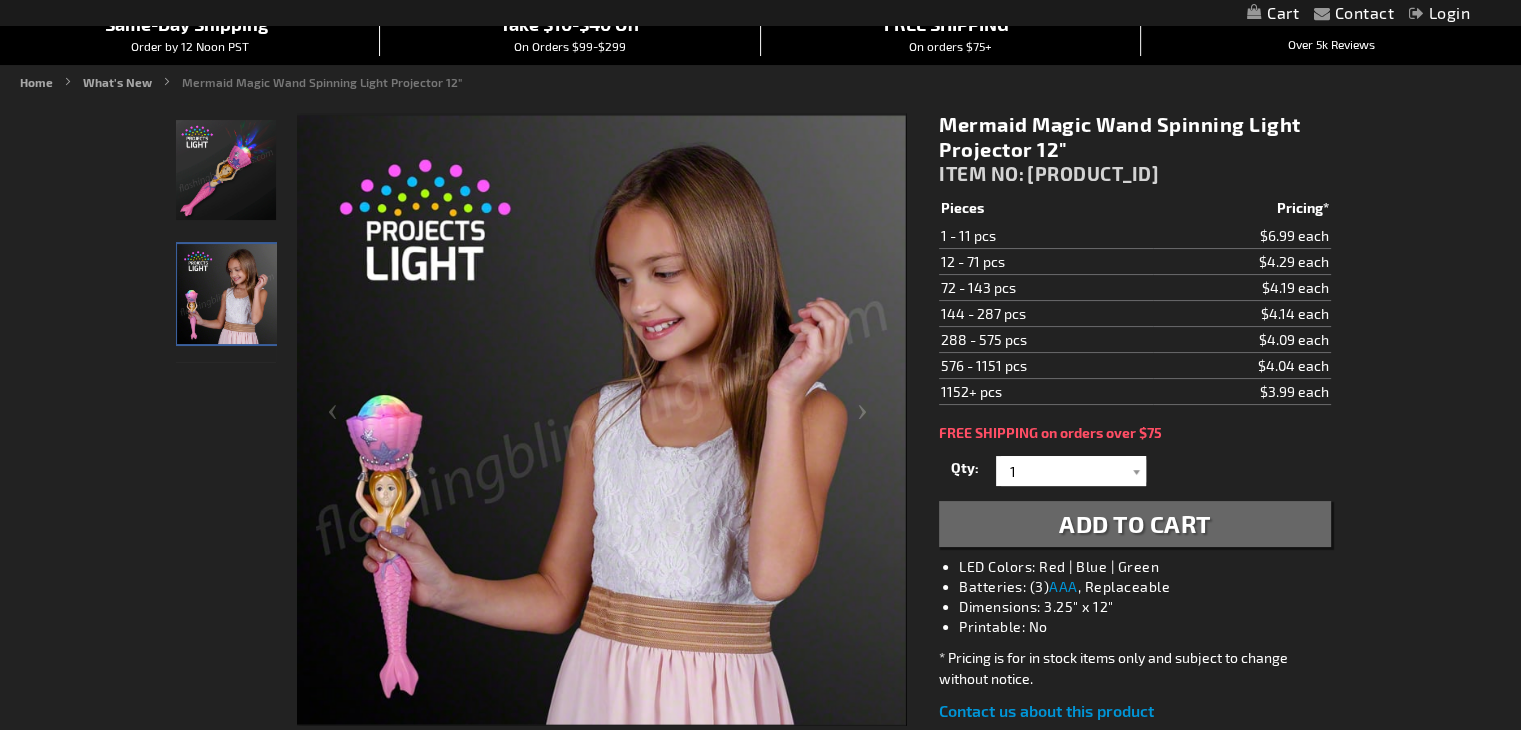 click at bounding box center [227, 294] 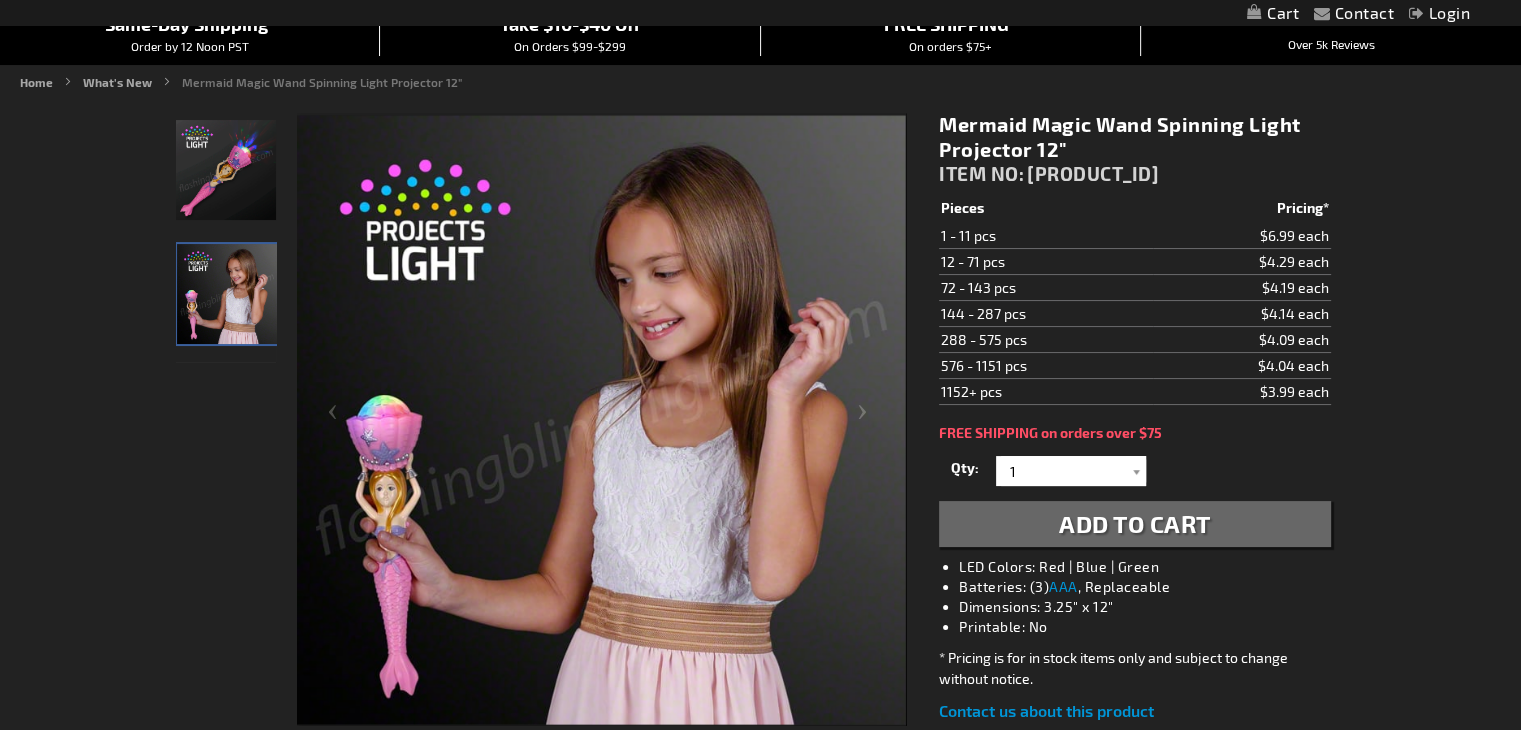 click at bounding box center (226, 170) 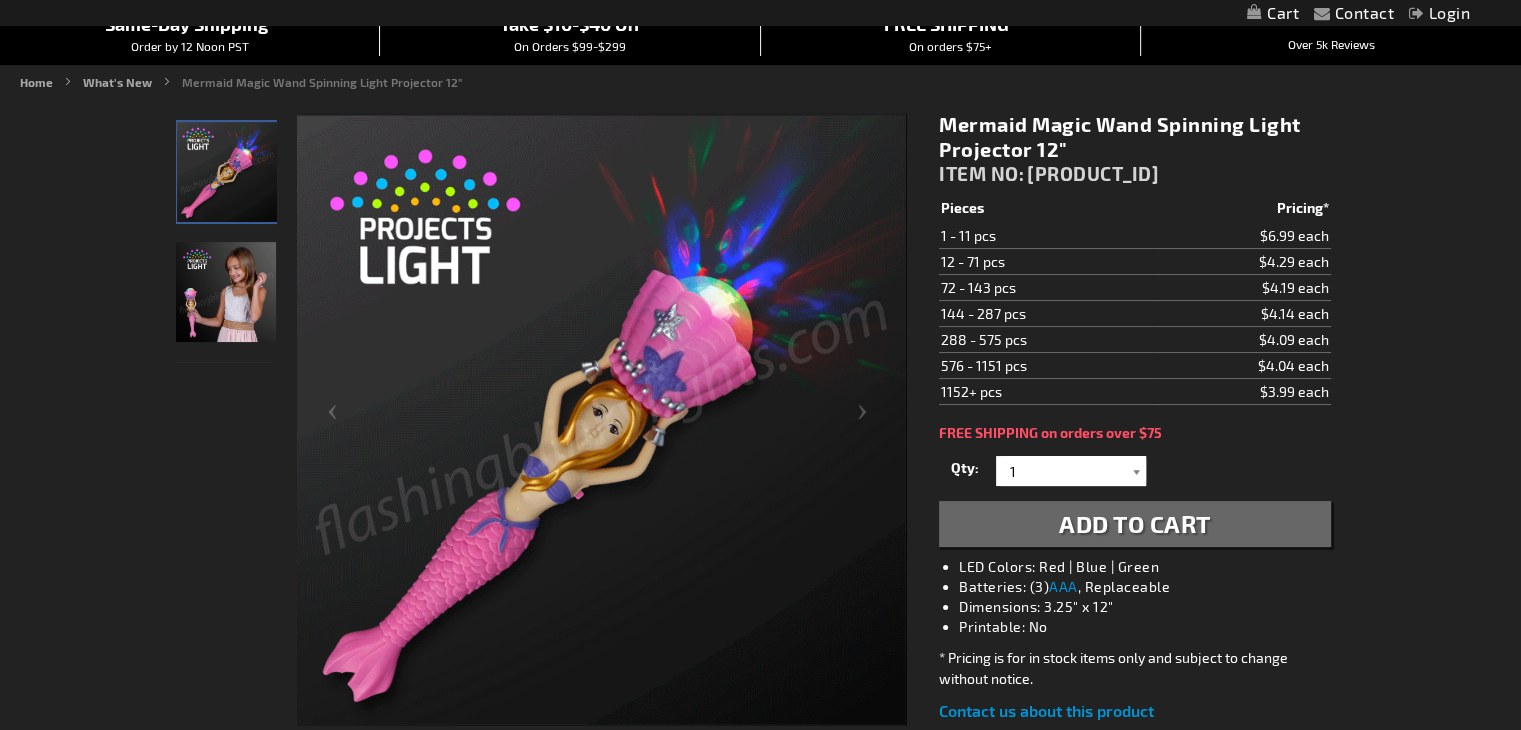 click at bounding box center [1136, 471] 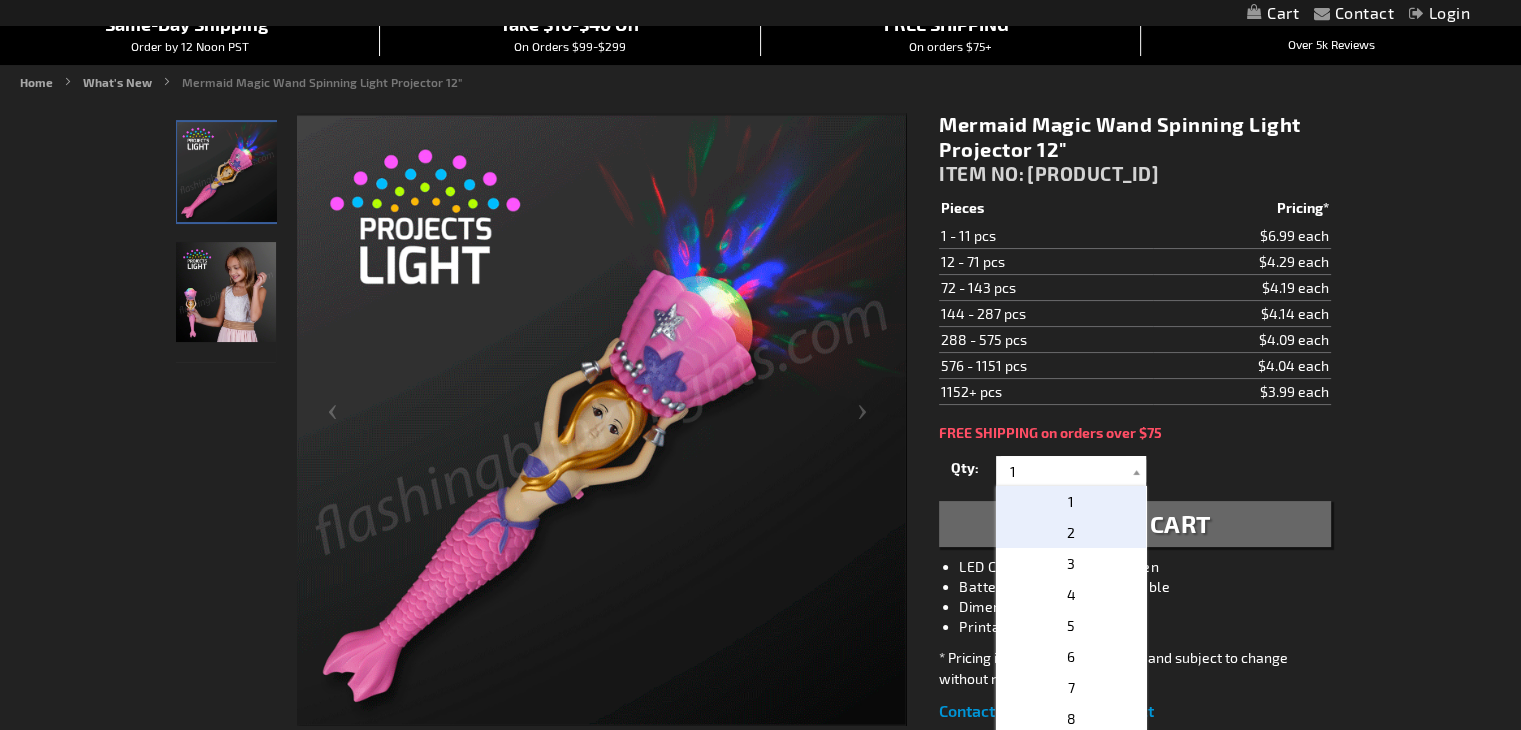 click on "2" at bounding box center [1071, 532] 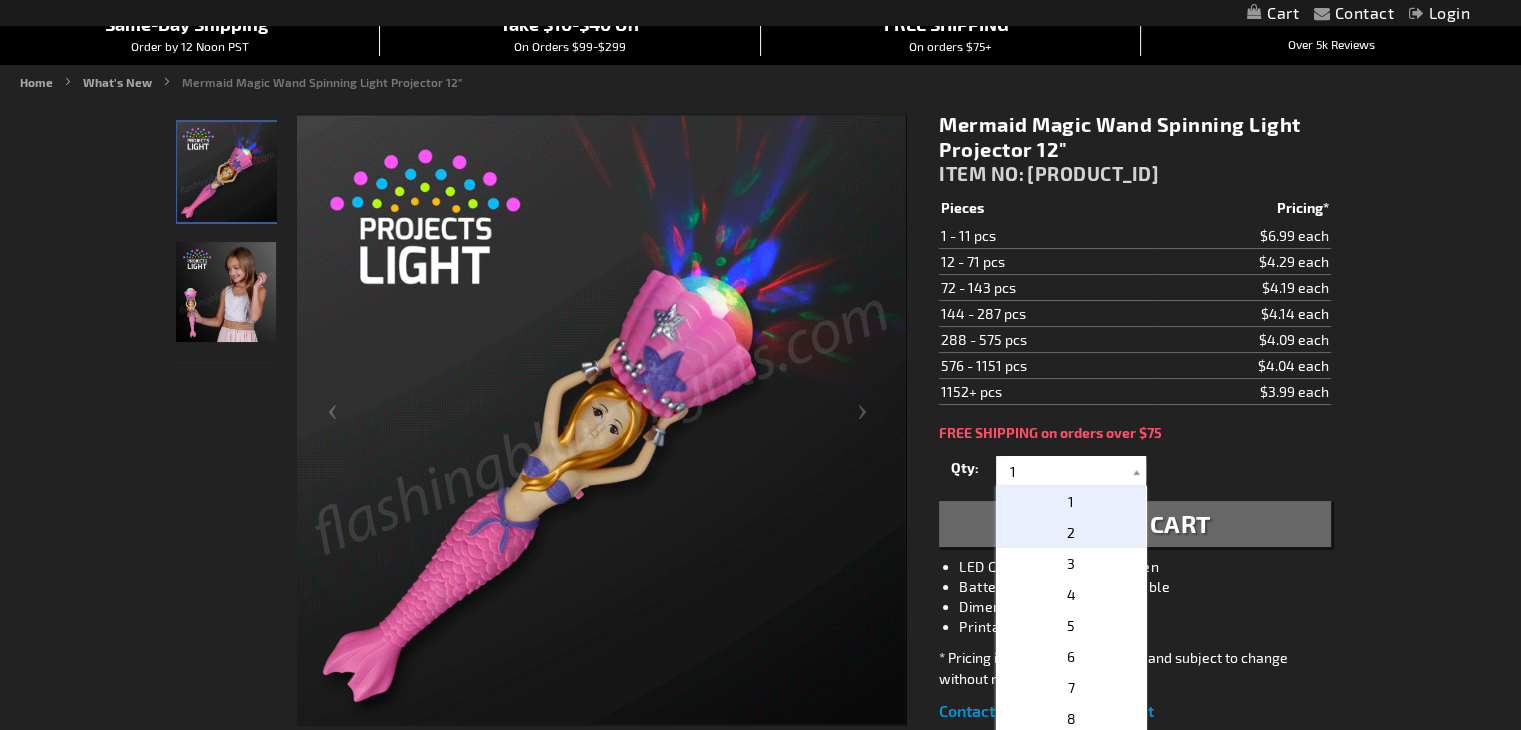 type on "2" 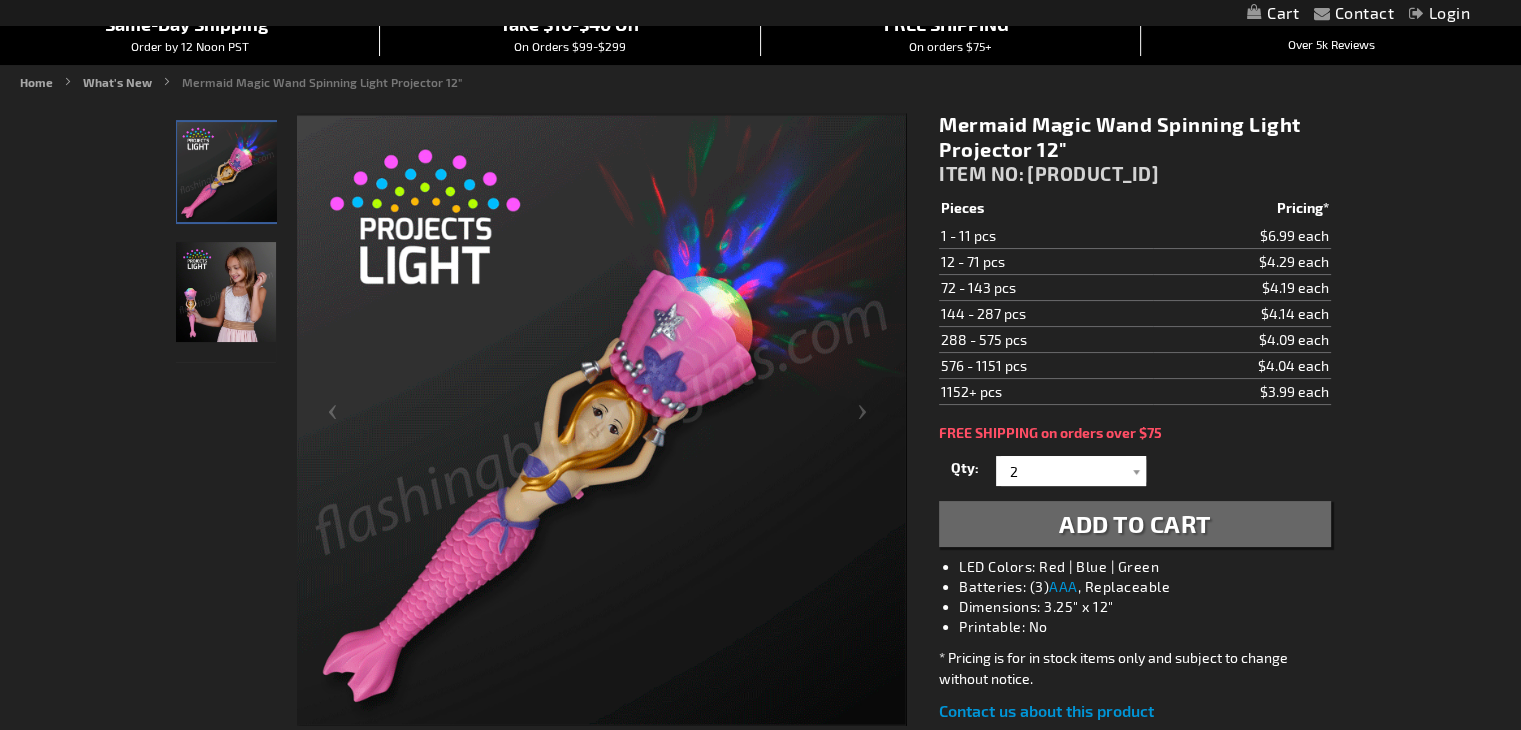 click on "Add to Cart" at bounding box center (1135, 523) 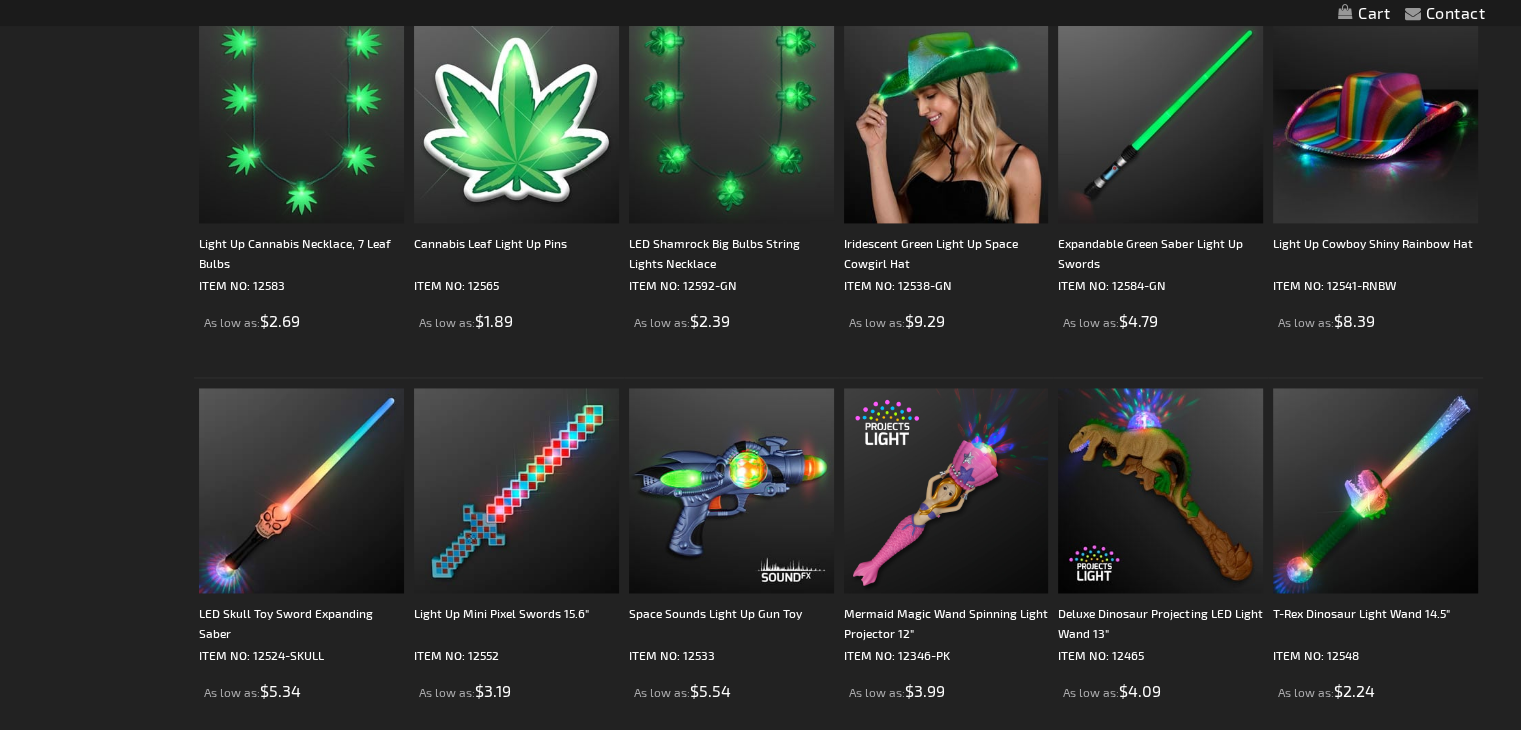 scroll, scrollTop: 0, scrollLeft: 0, axis: both 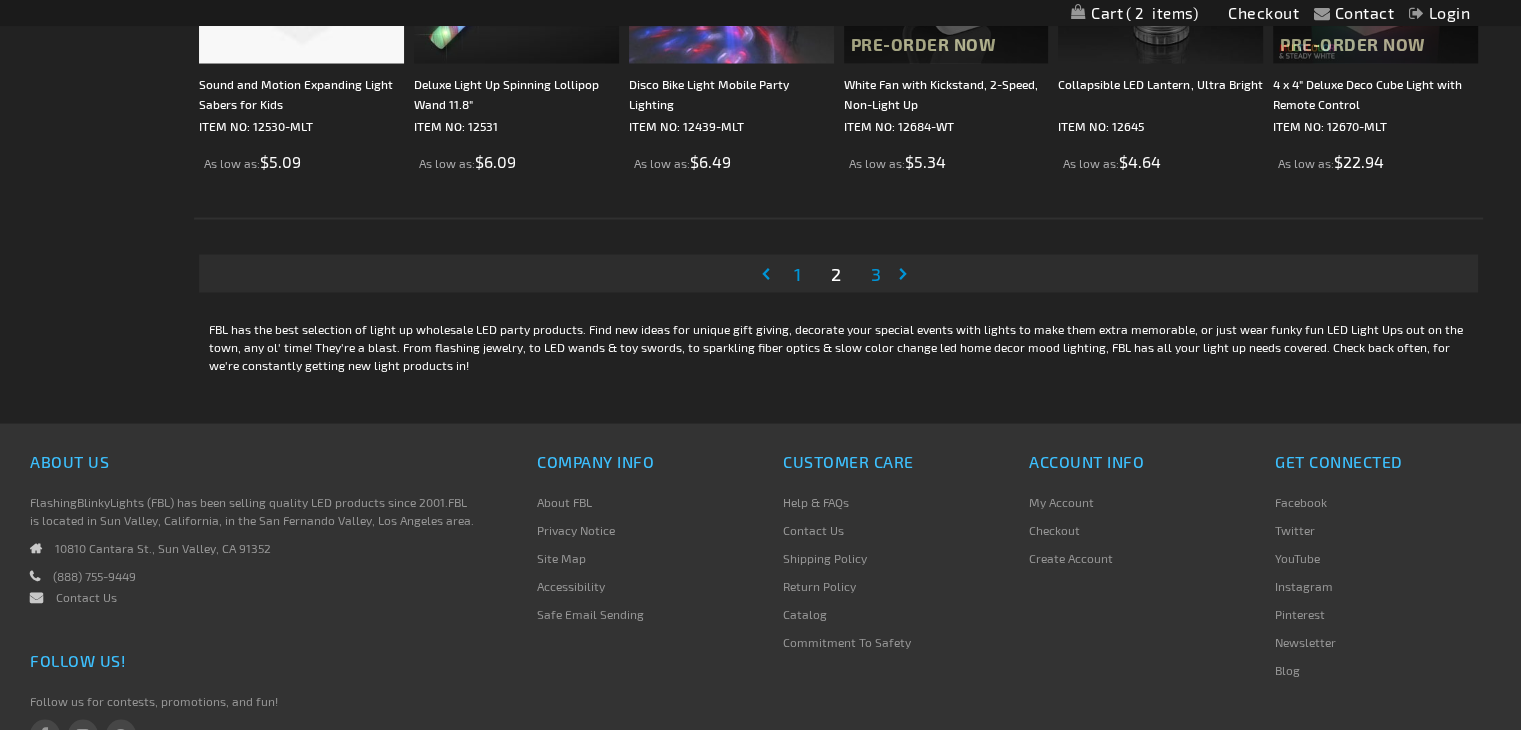 click on "3" at bounding box center (876, 274) 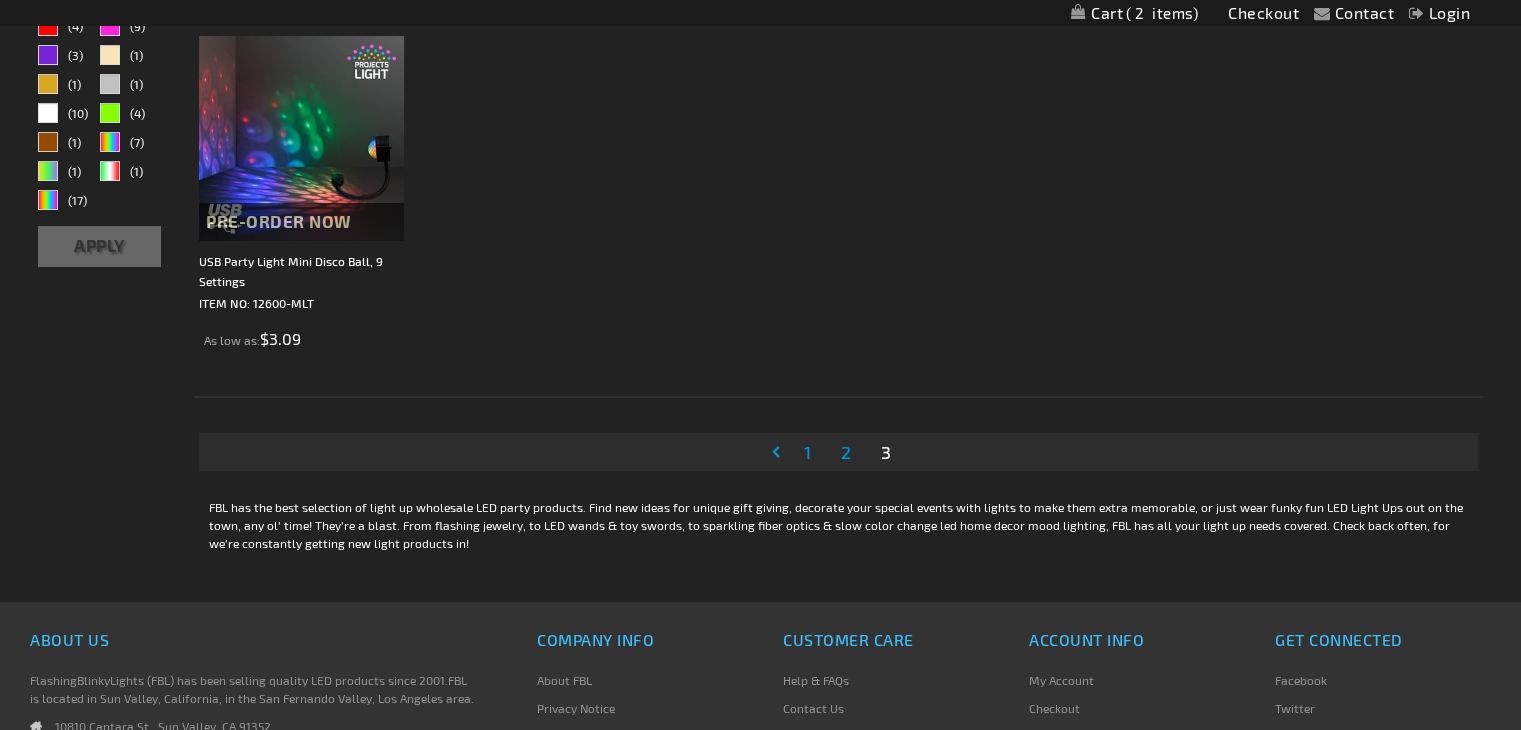 scroll, scrollTop: 400, scrollLeft: 0, axis: vertical 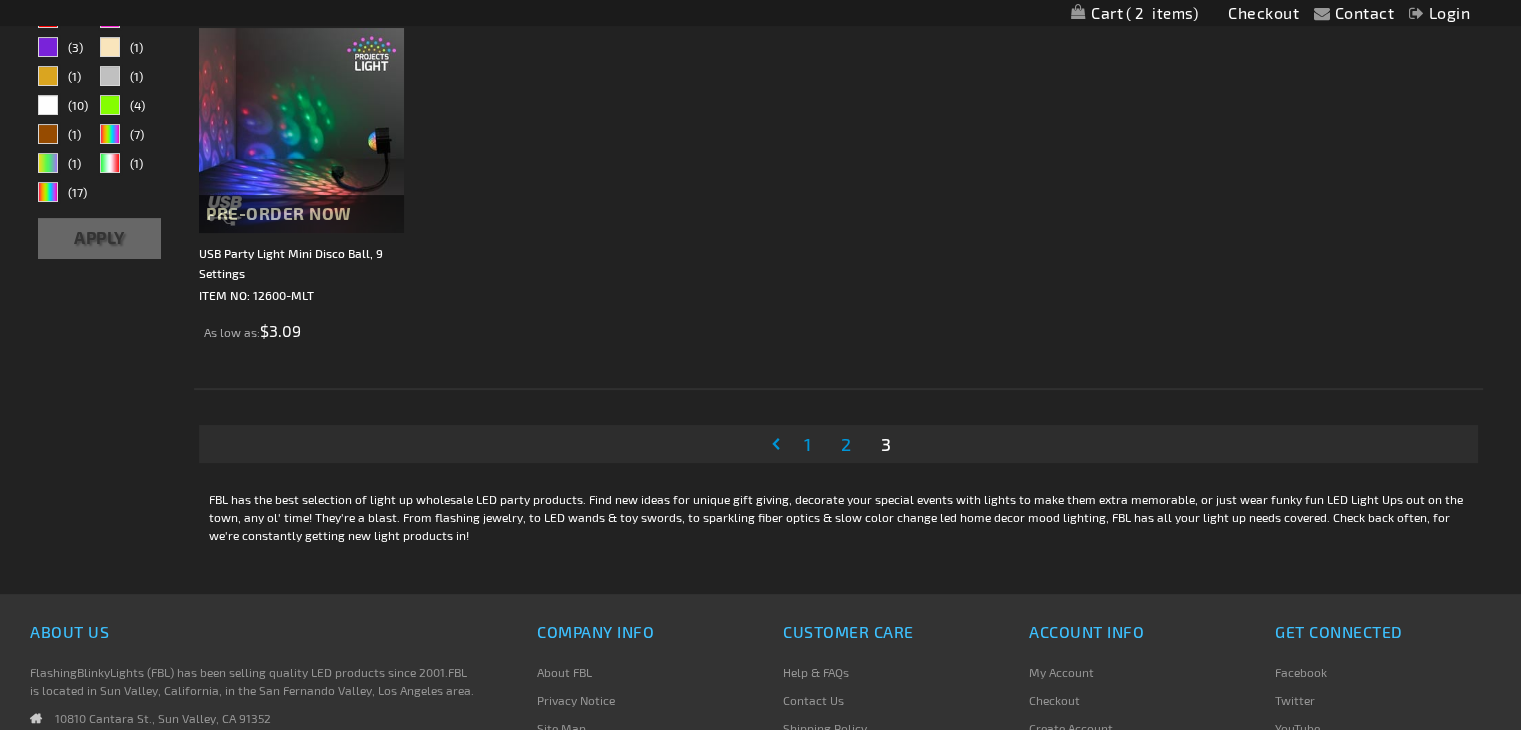 click on "1" at bounding box center (807, 444) 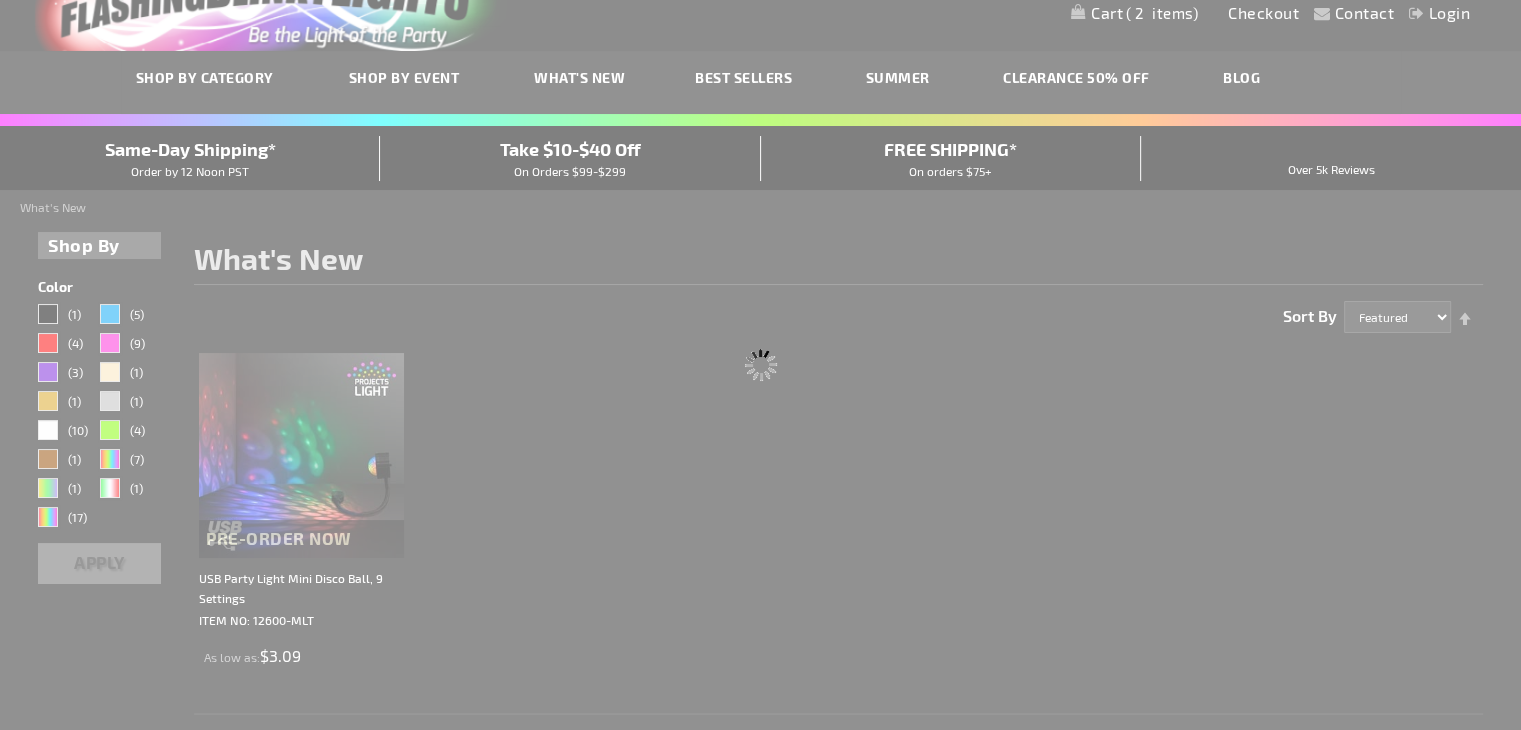 scroll, scrollTop: 0, scrollLeft: 0, axis: both 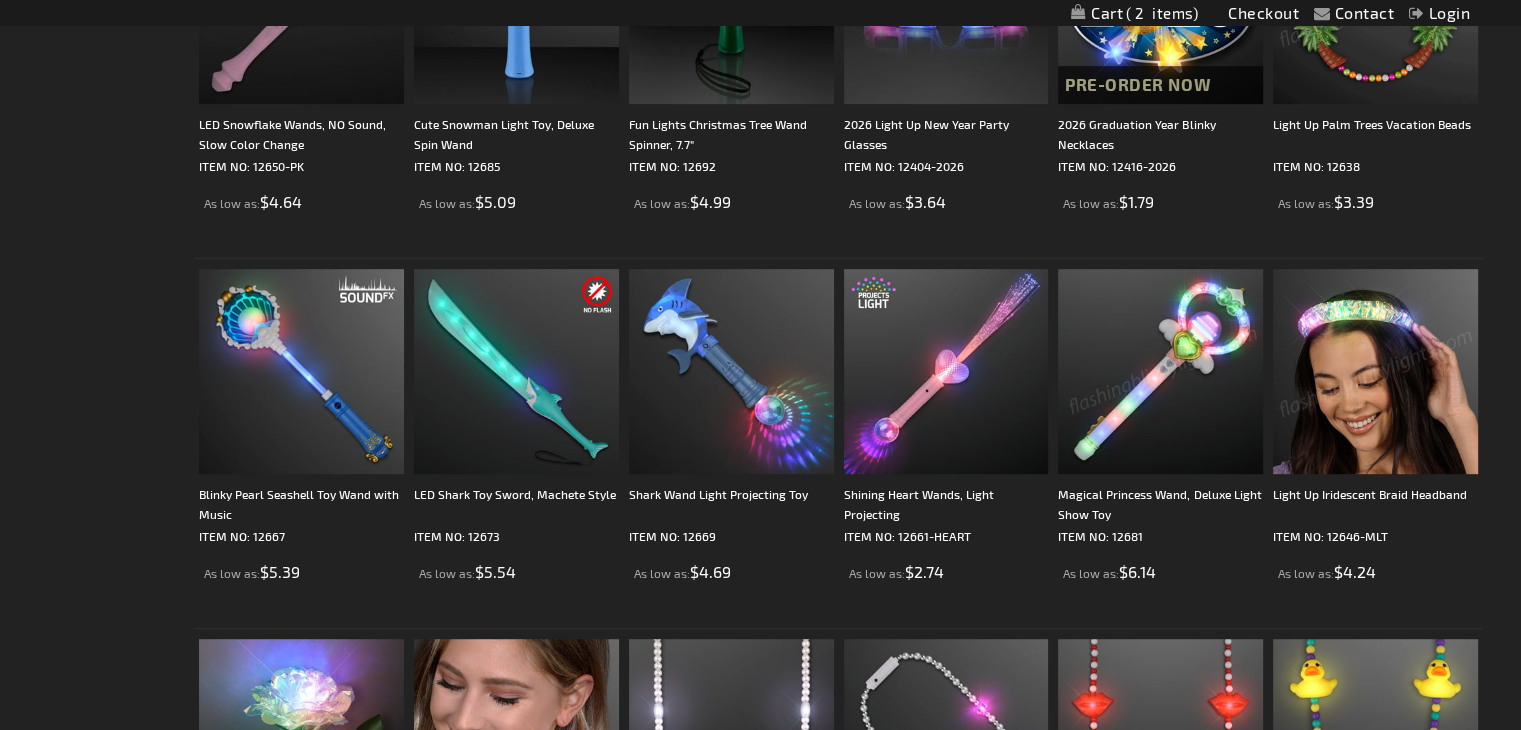 click at bounding box center [1375, 371] 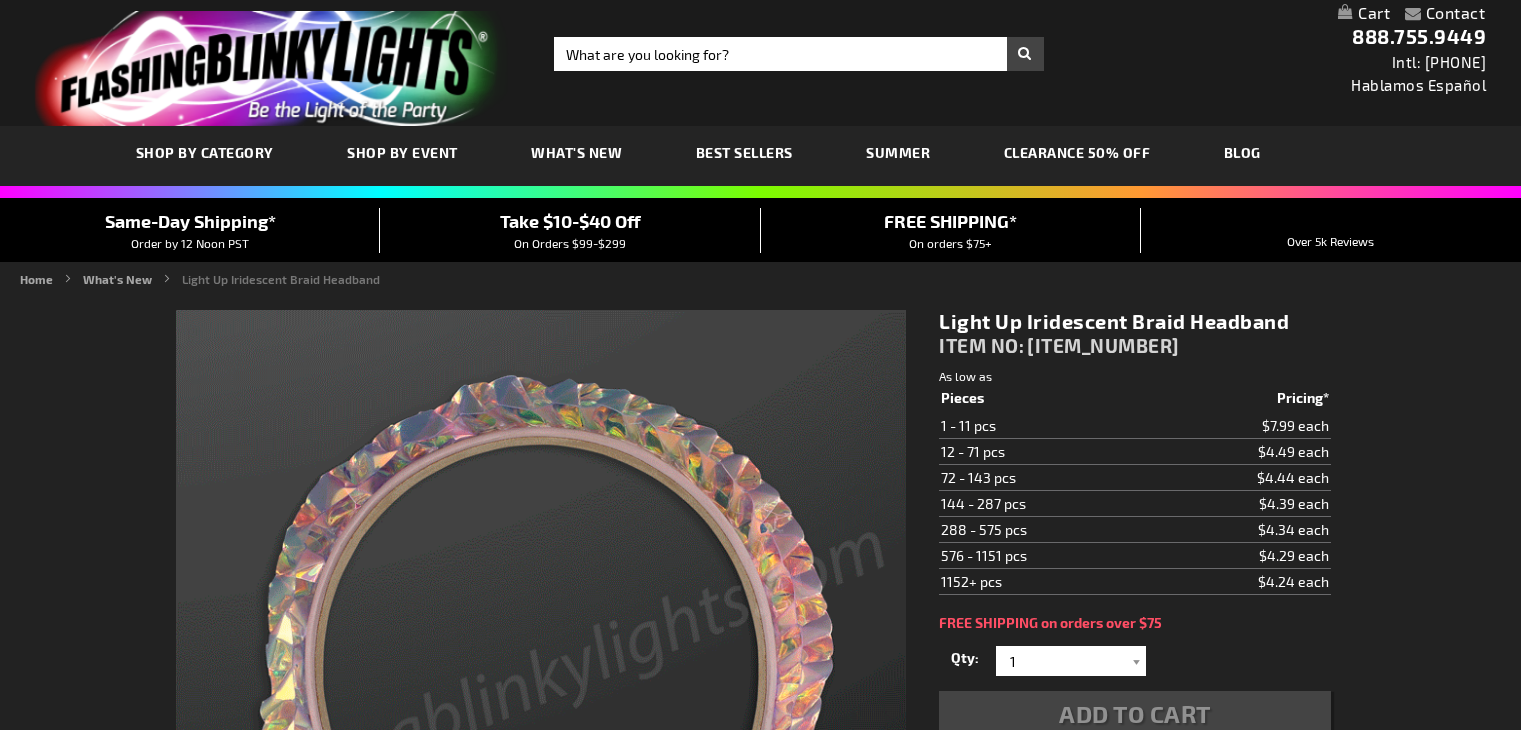 scroll, scrollTop: 0, scrollLeft: 0, axis: both 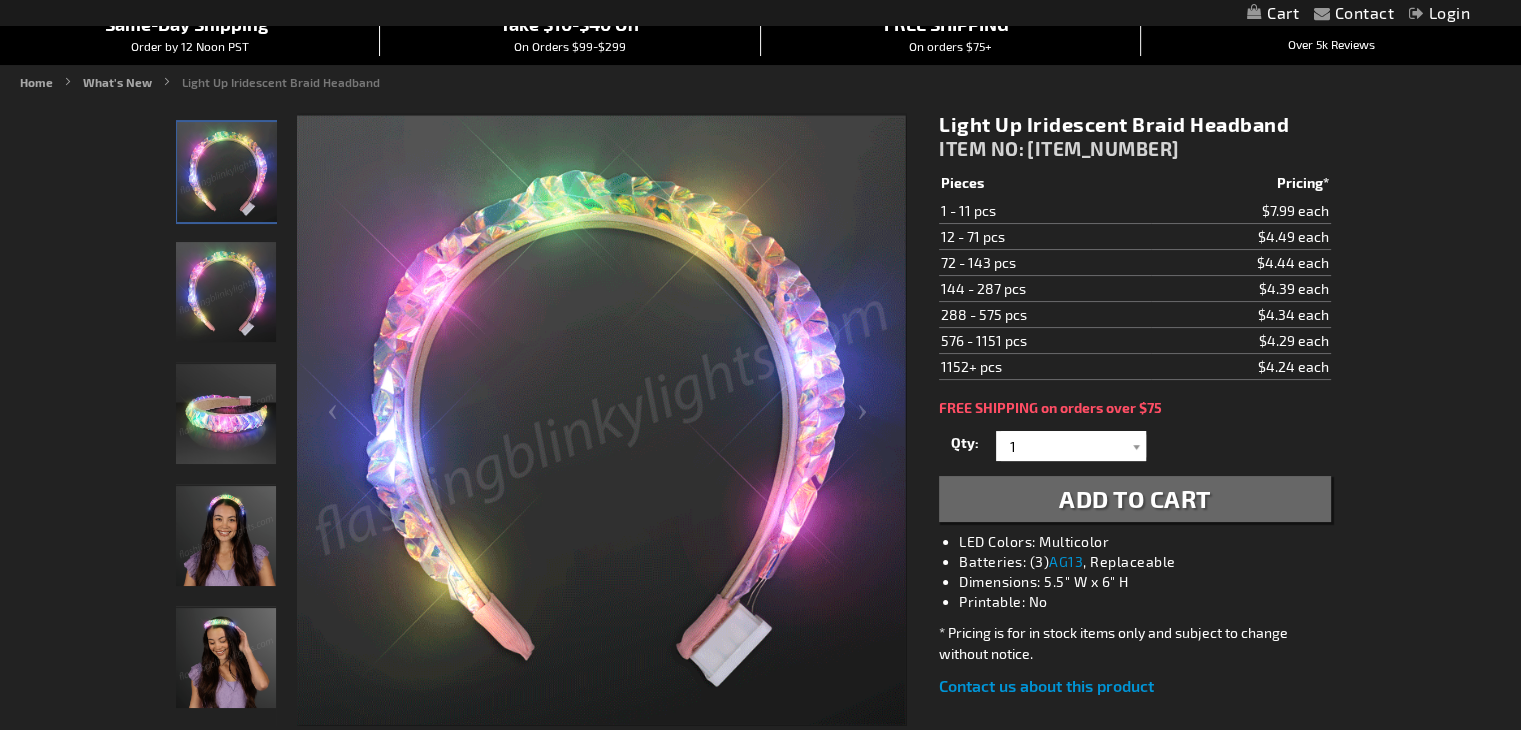 click at bounding box center (226, 536) 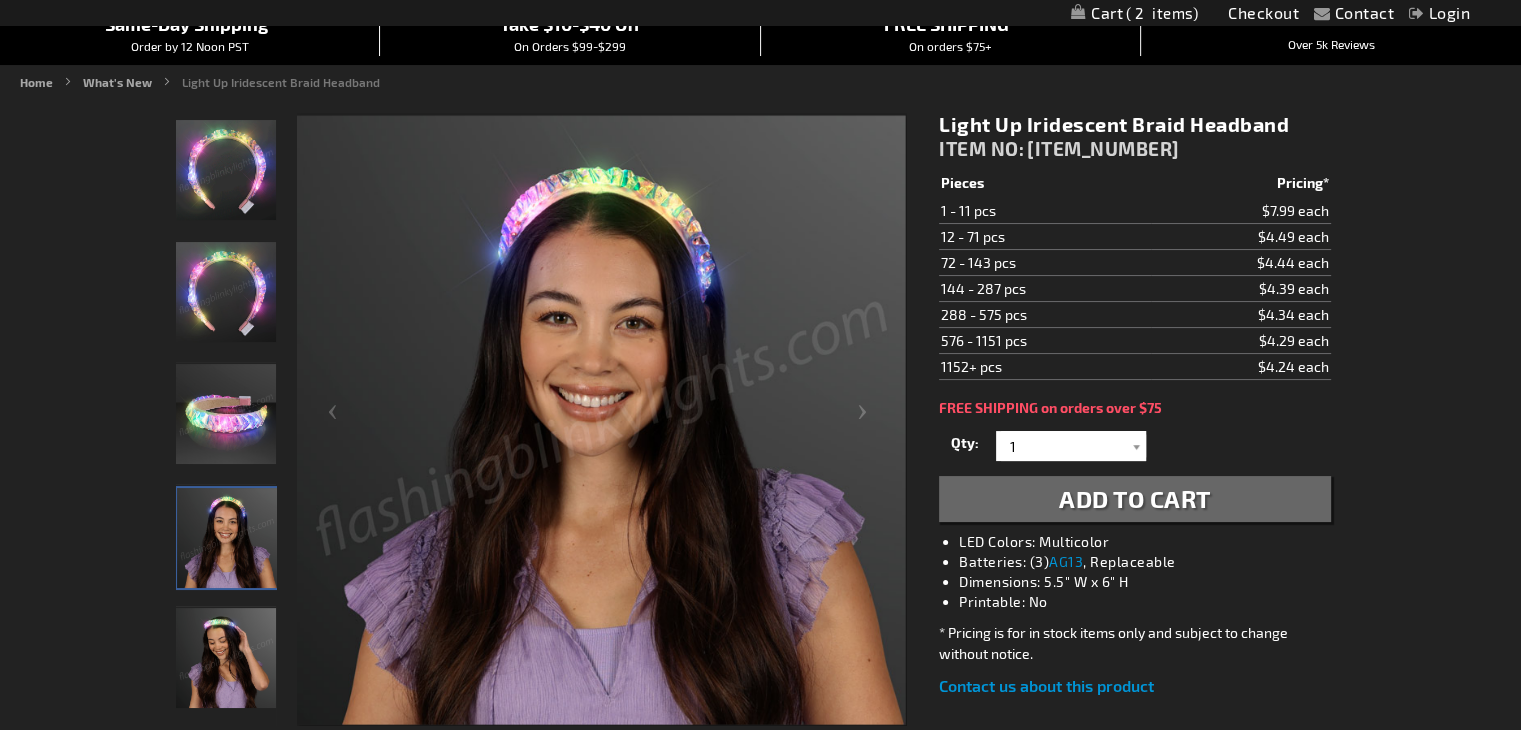 click at bounding box center (226, 292) 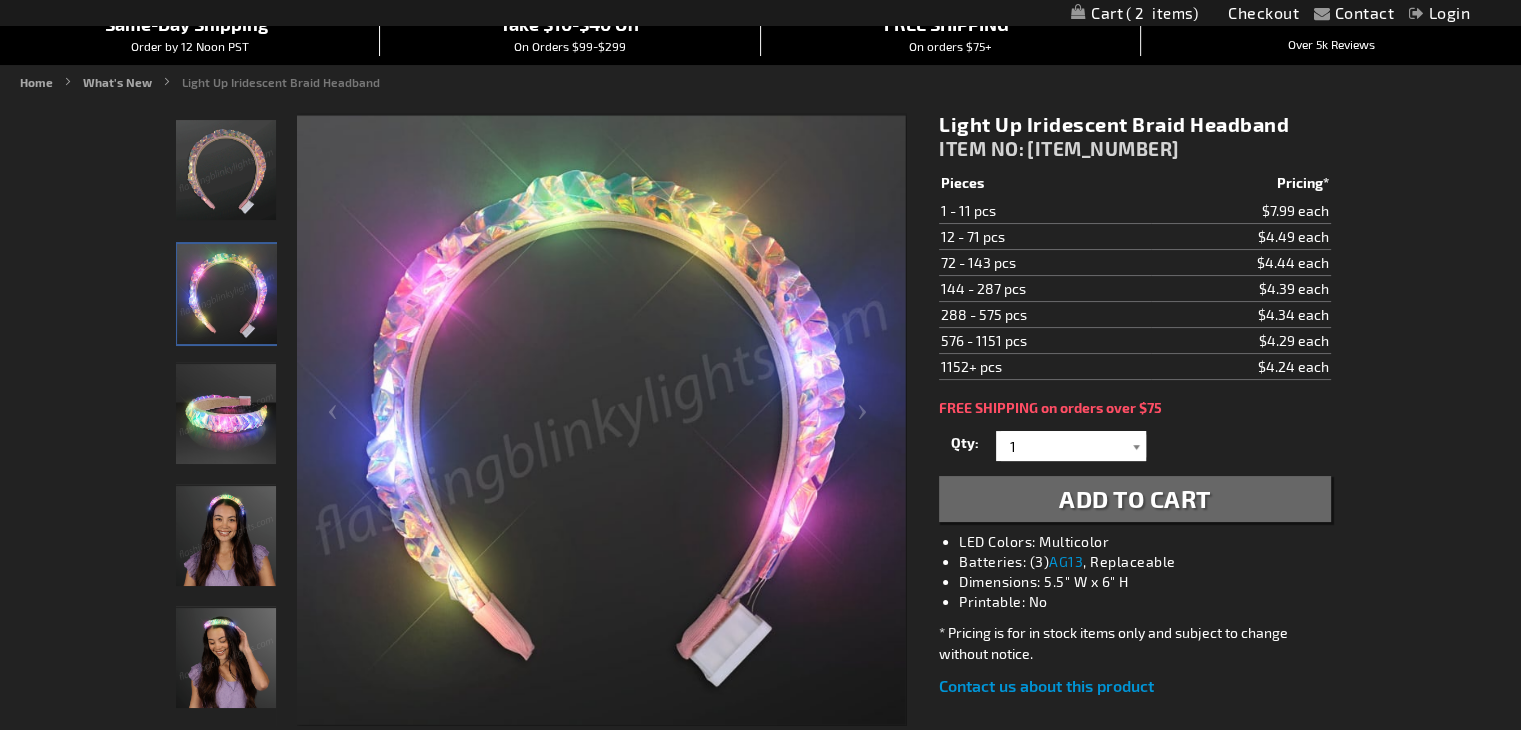 click at bounding box center (1136, 446) 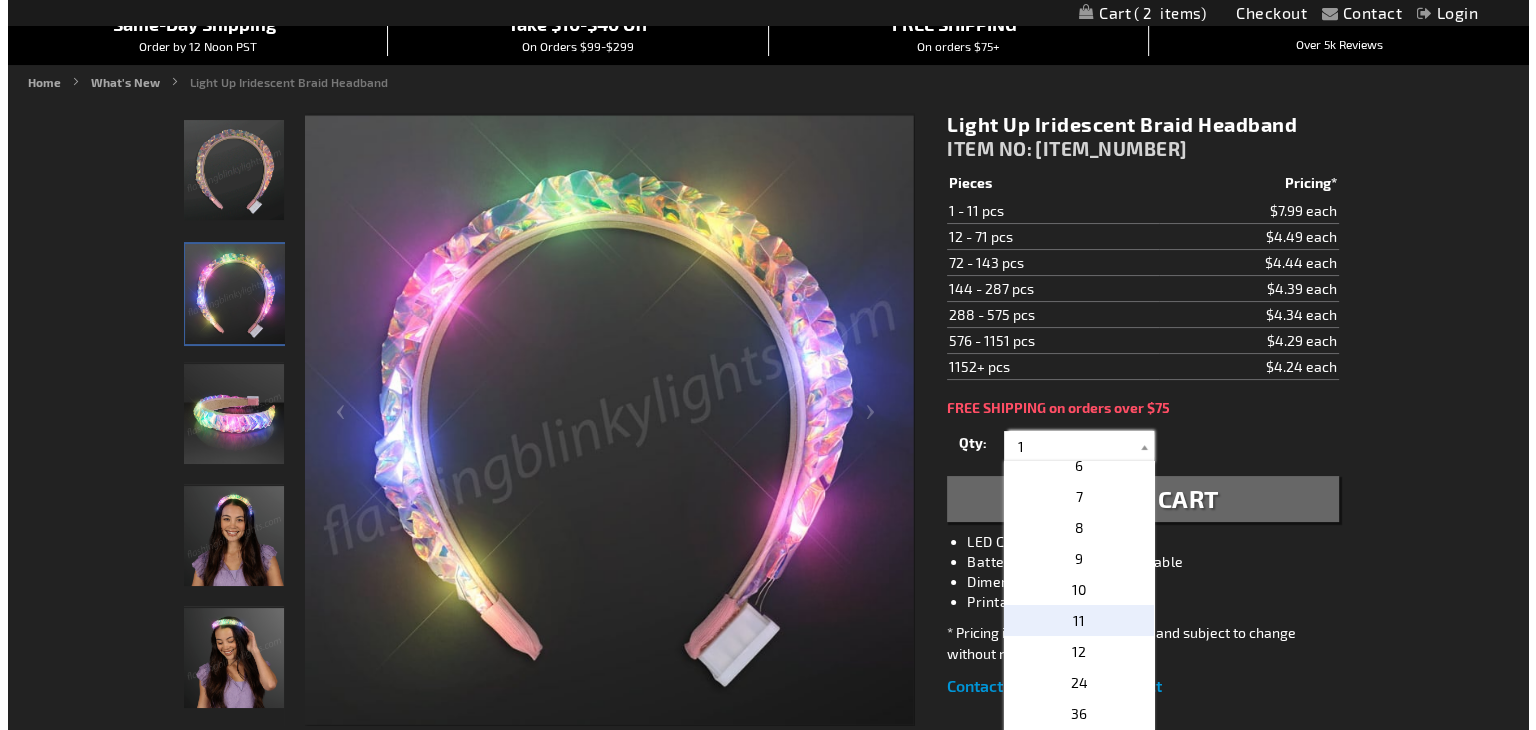 scroll, scrollTop: 200, scrollLeft: 0, axis: vertical 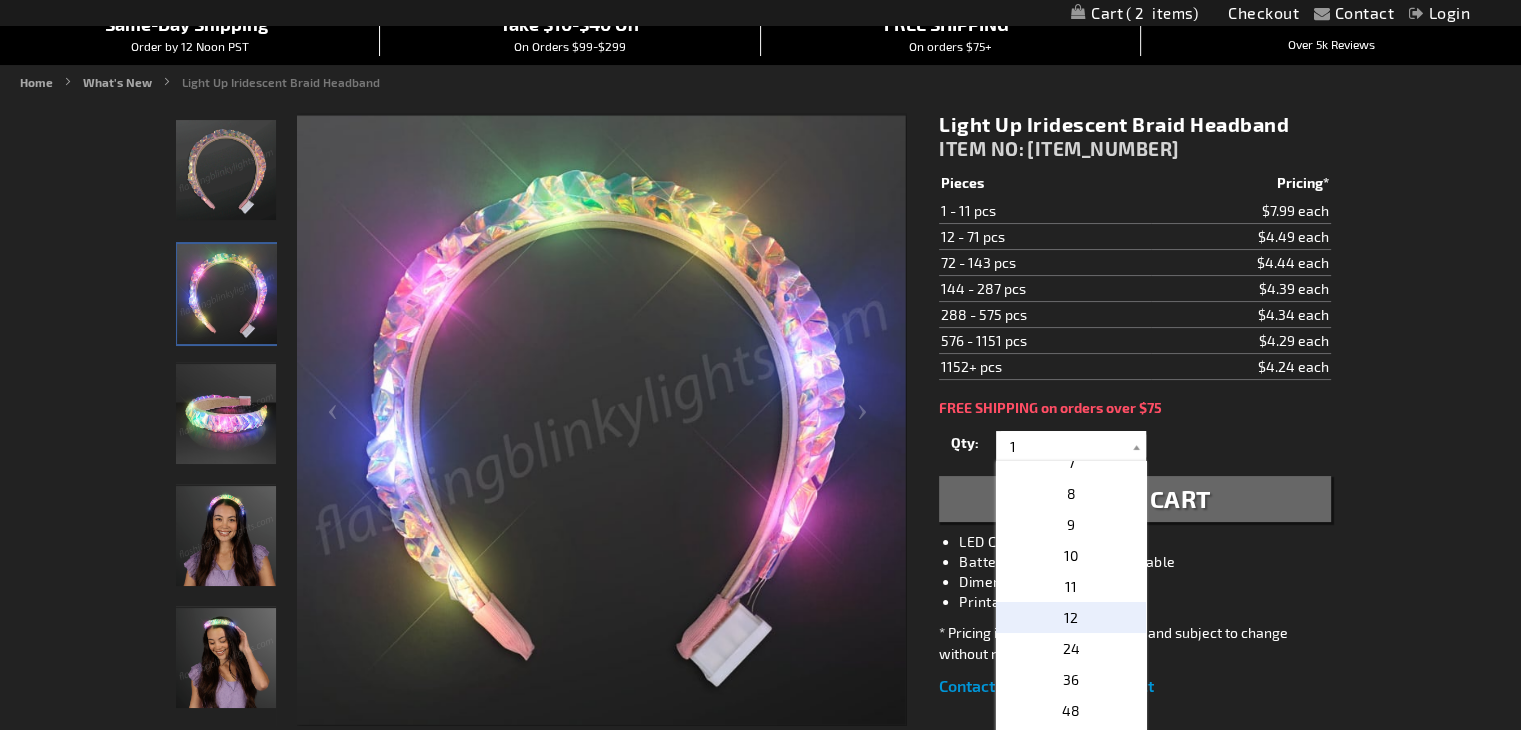 click on "12" at bounding box center [1071, 617] 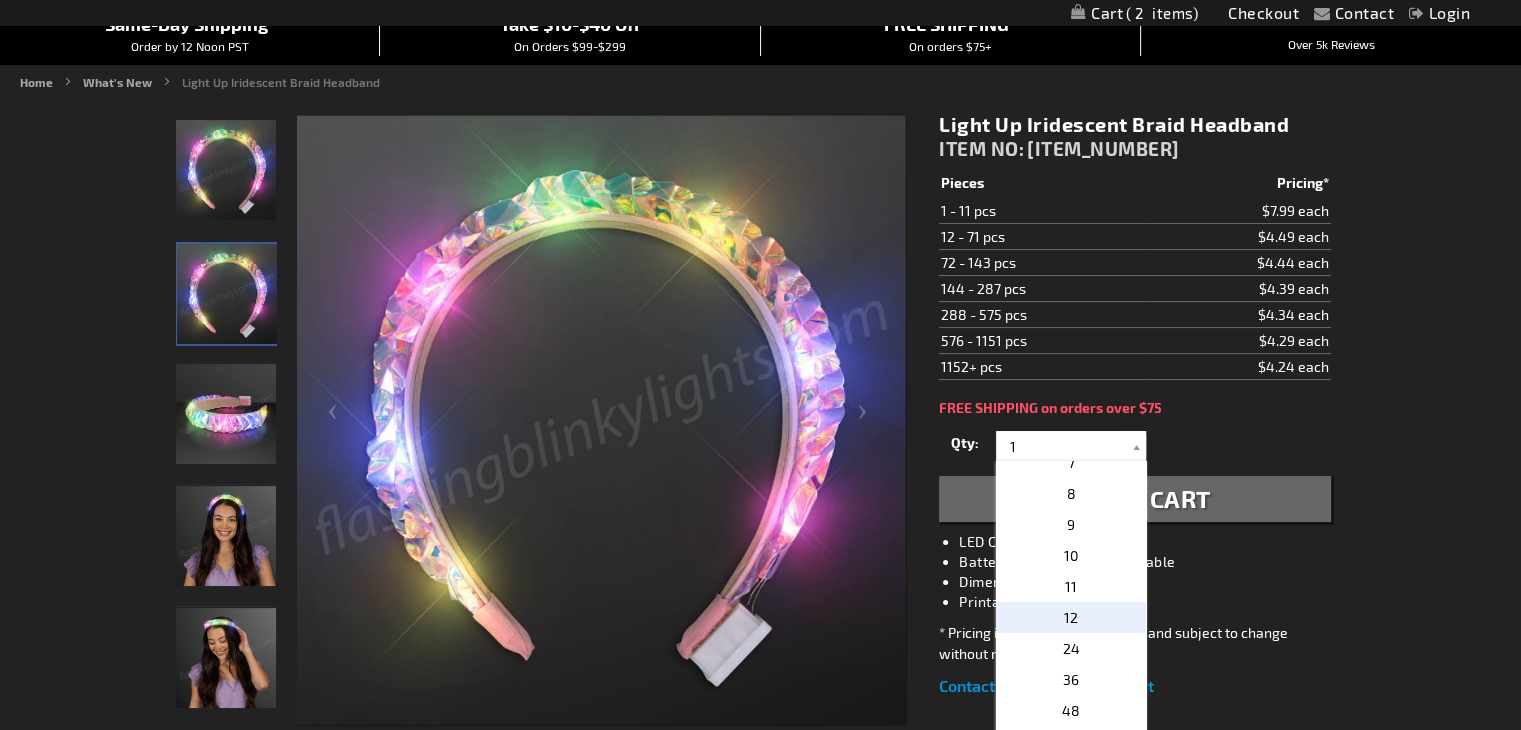 type on "12" 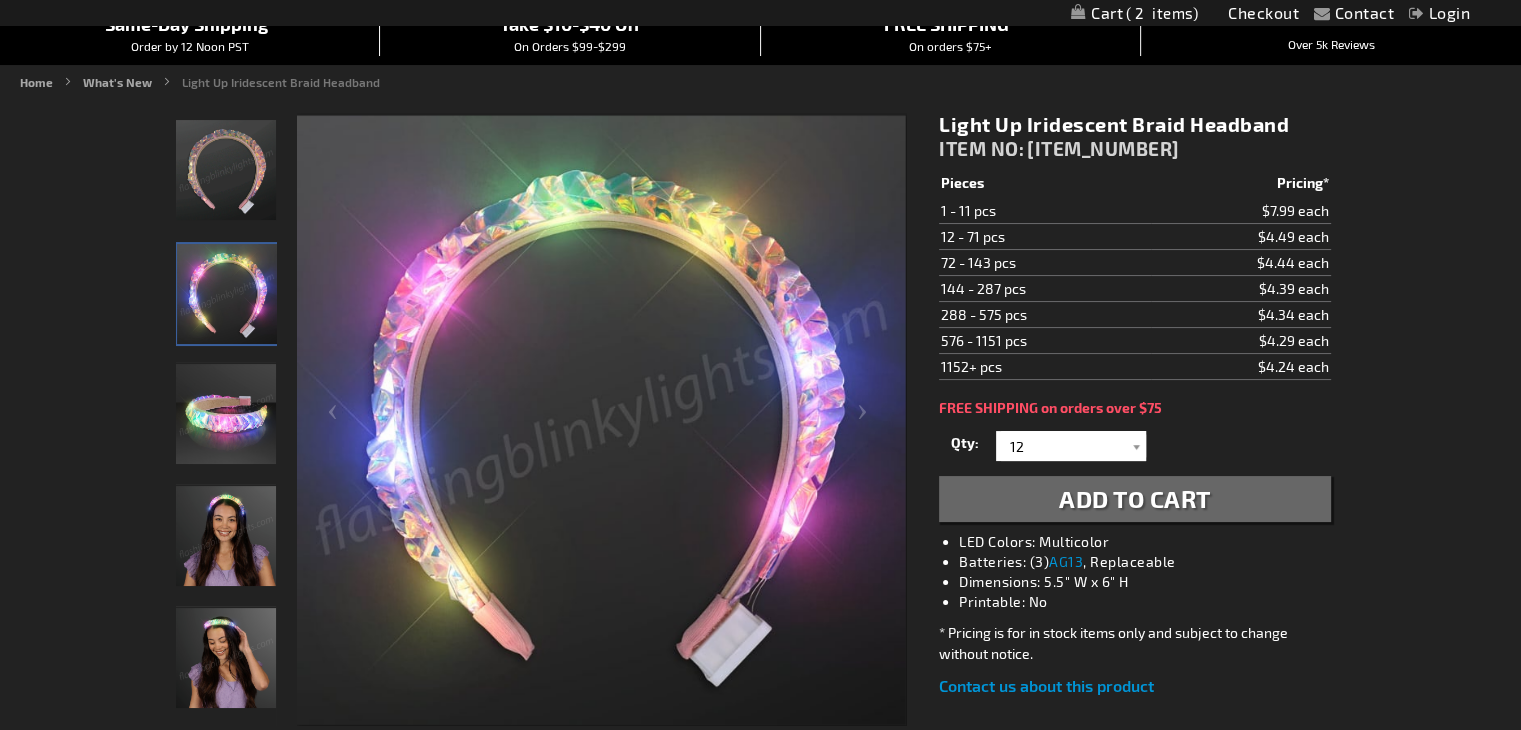 click on "Add to Cart" at bounding box center [1135, 498] 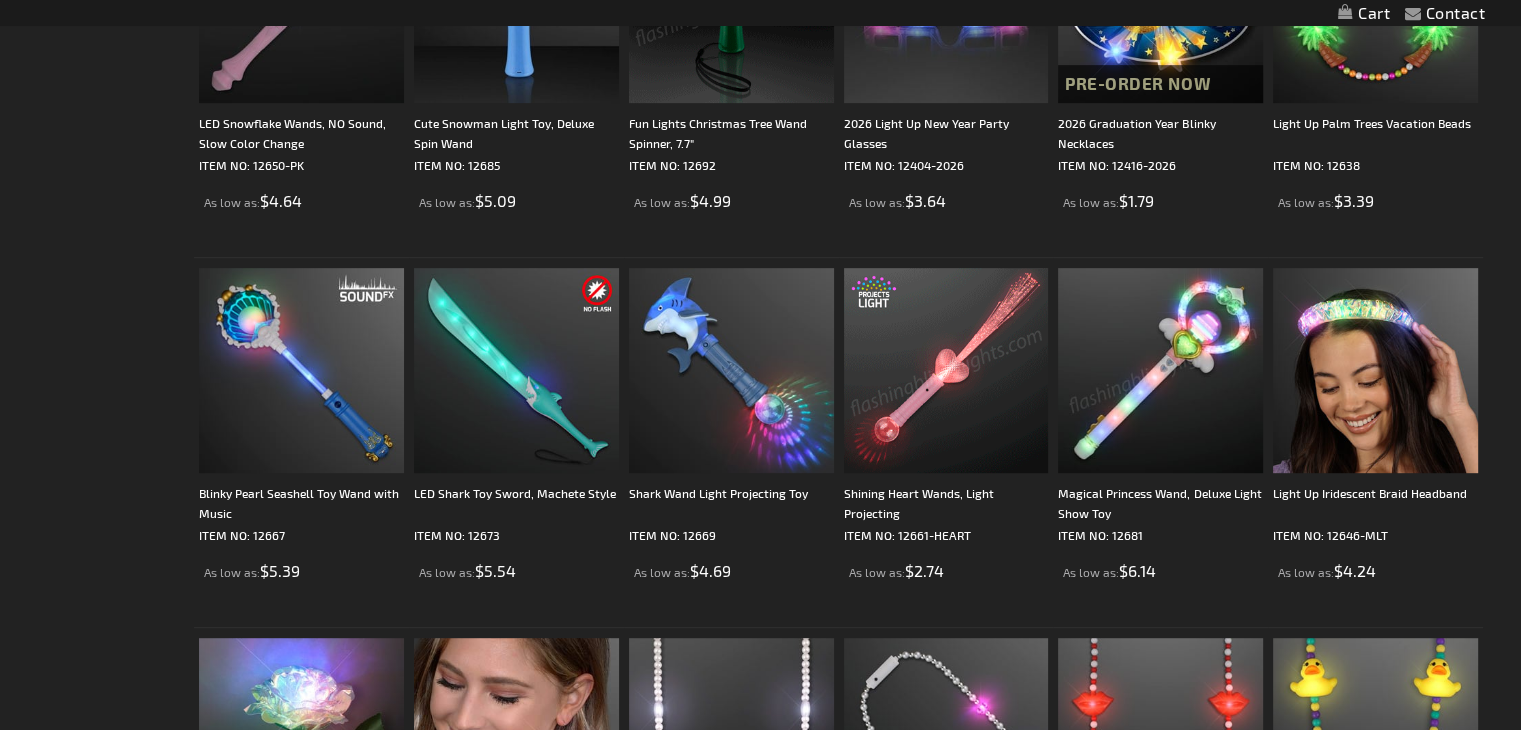 scroll, scrollTop: 0, scrollLeft: 0, axis: both 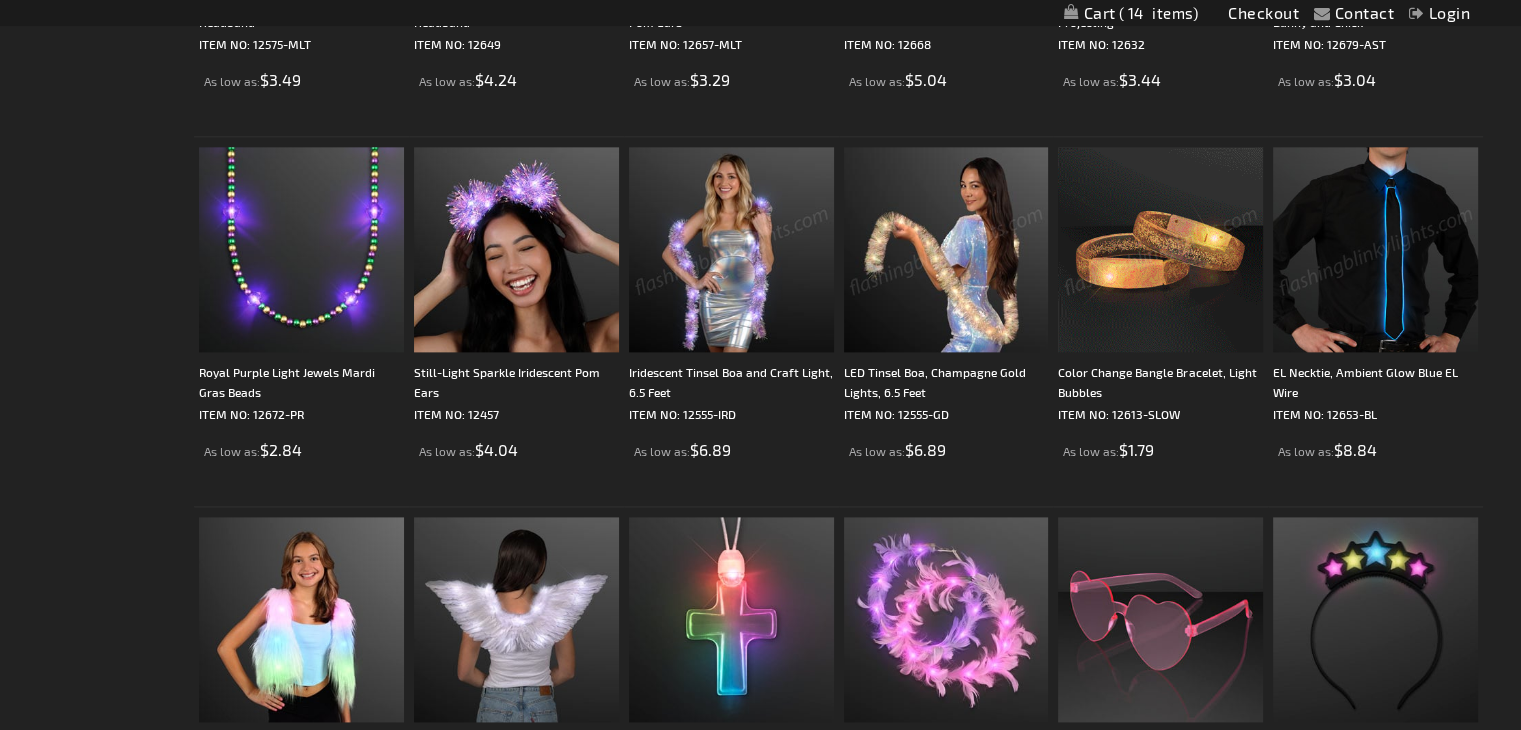click at bounding box center (731, 249) 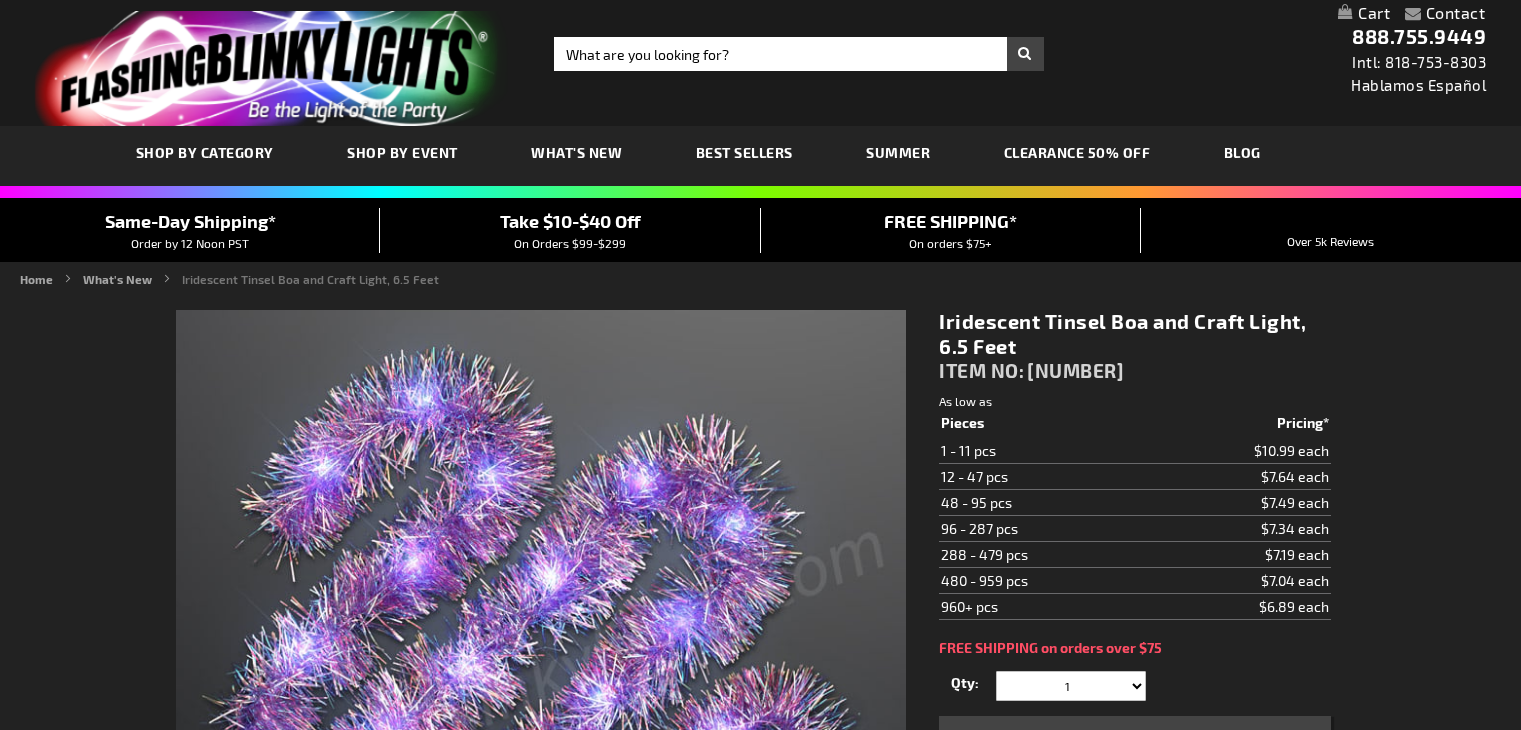 scroll, scrollTop: 0, scrollLeft: 0, axis: both 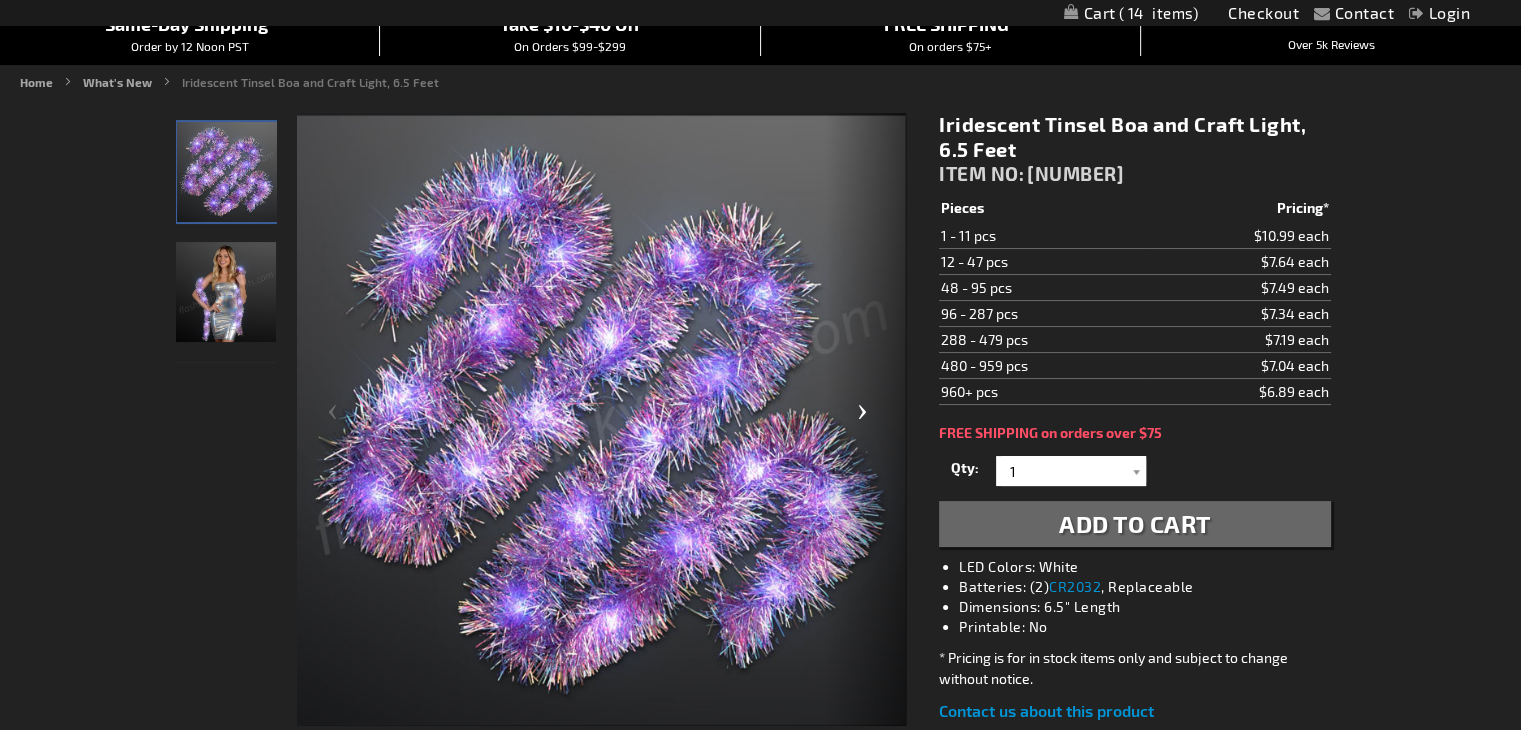 click at bounding box center [866, 420] 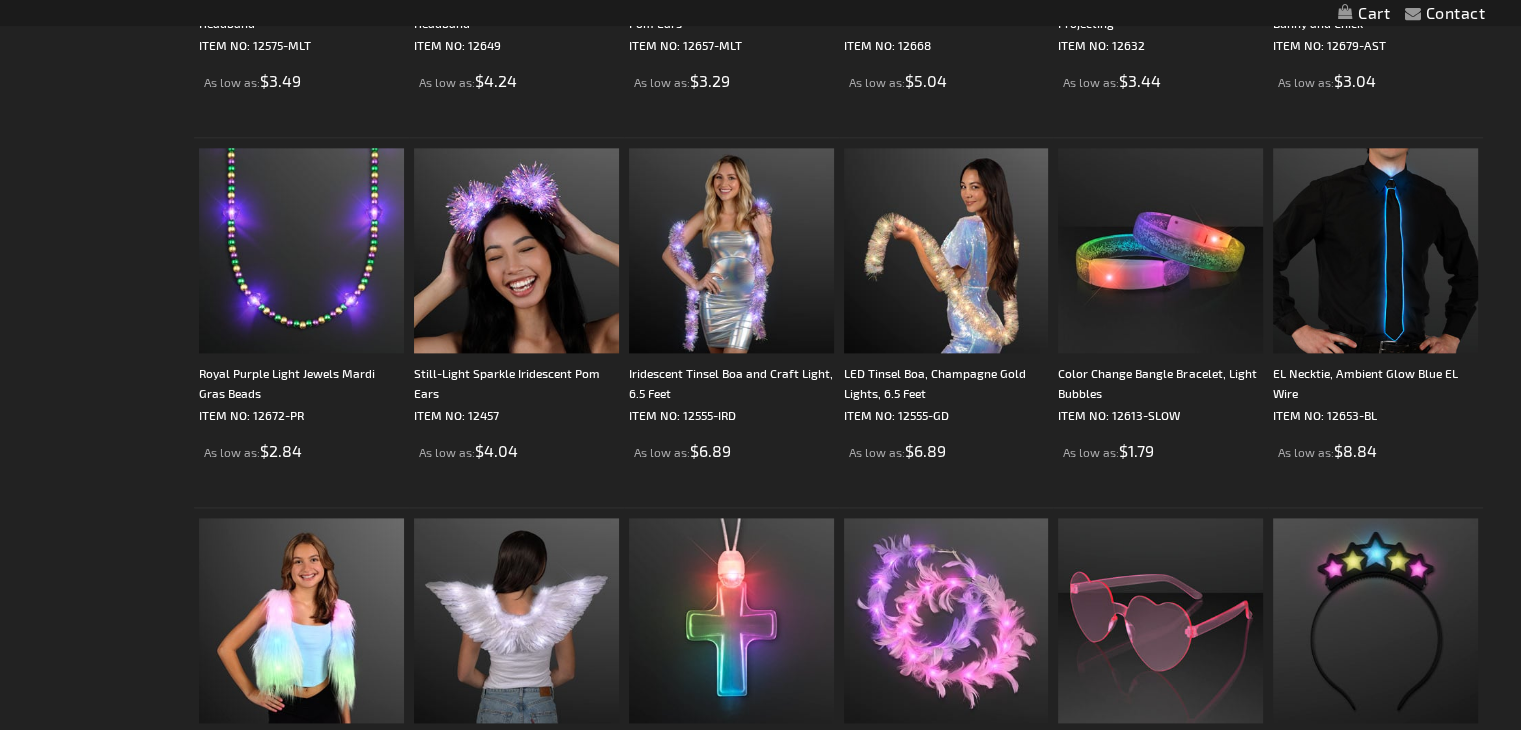 scroll, scrollTop: 2498, scrollLeft: 0, axis: vertical 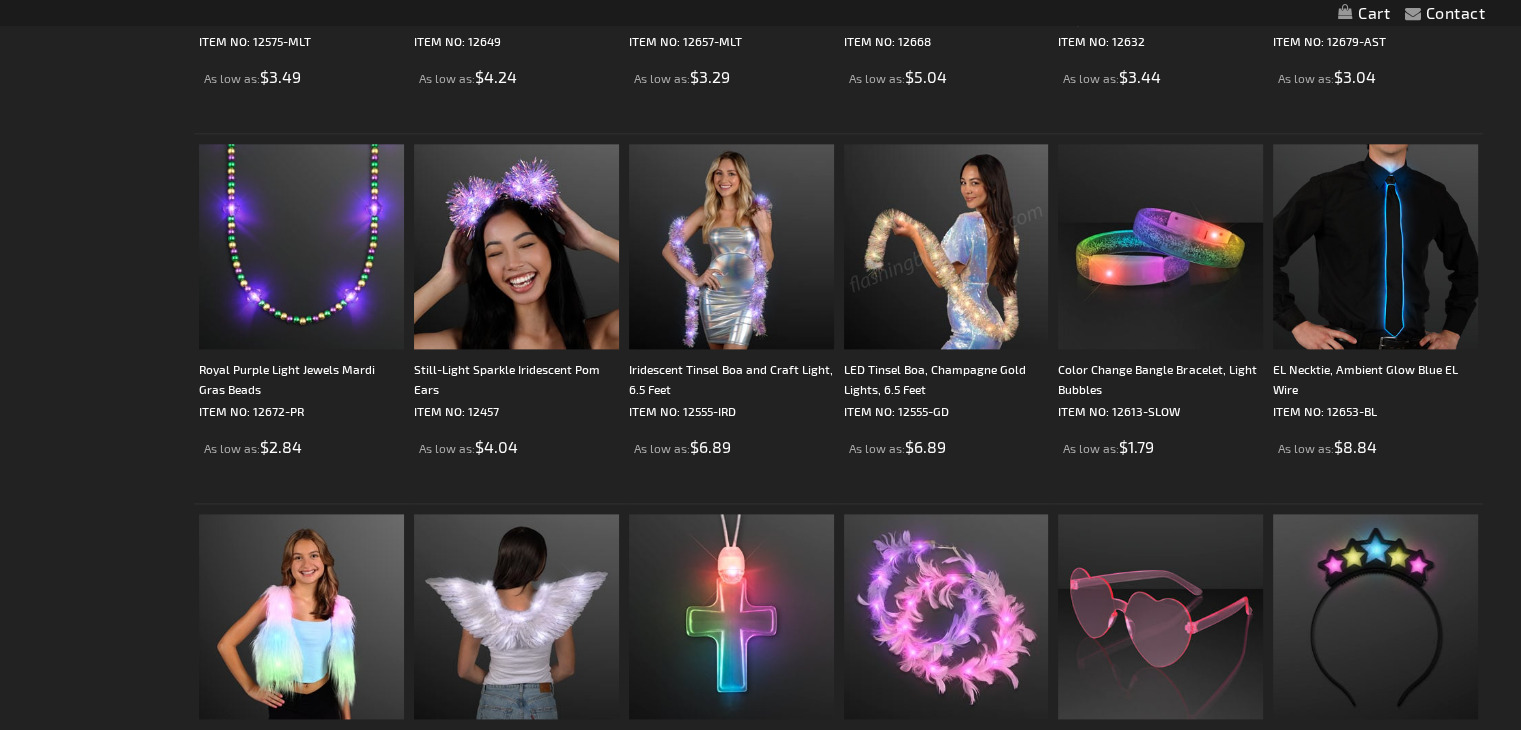 click at bounding box center [946, 246] 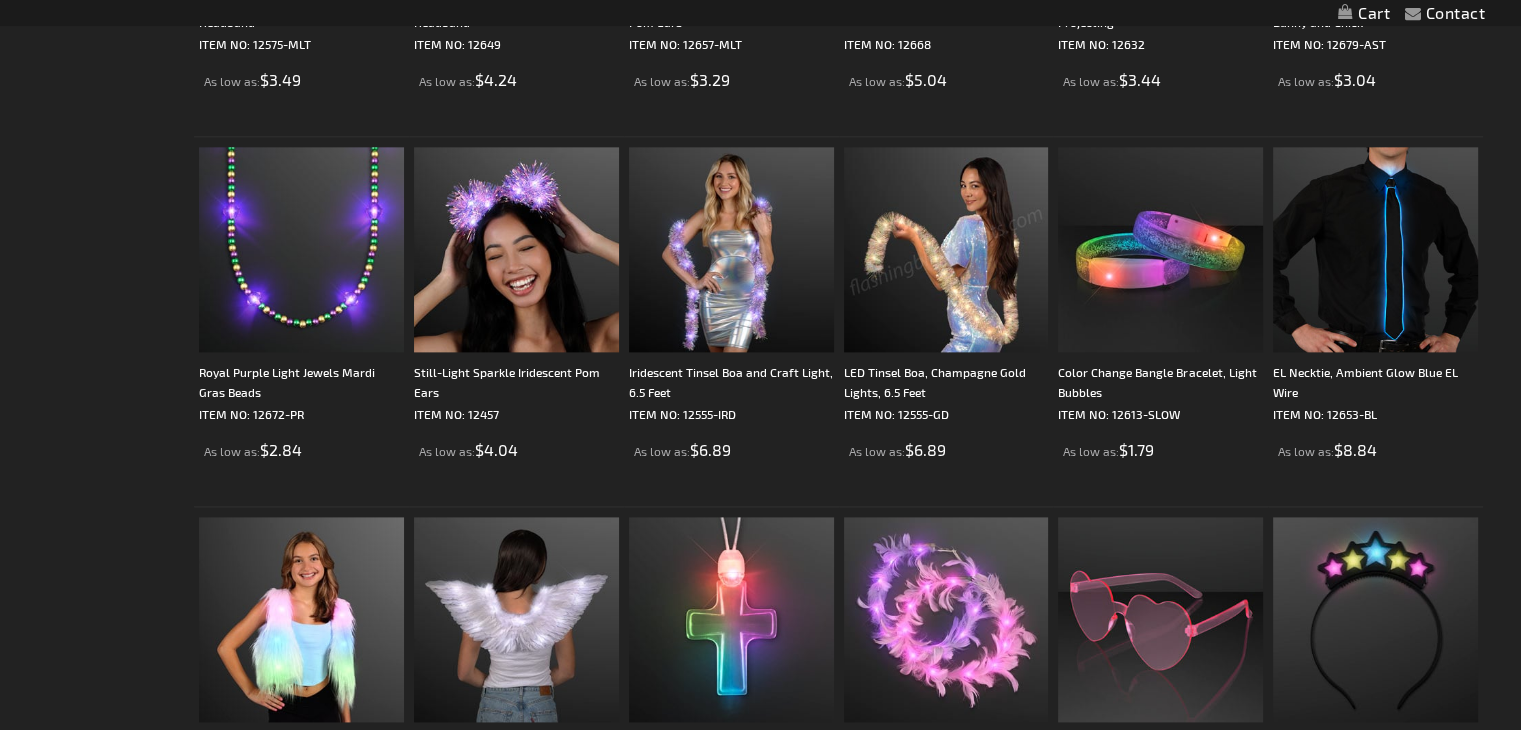 scroll, scrollTop: 2504, scrollLeft: 0, axis: vertical 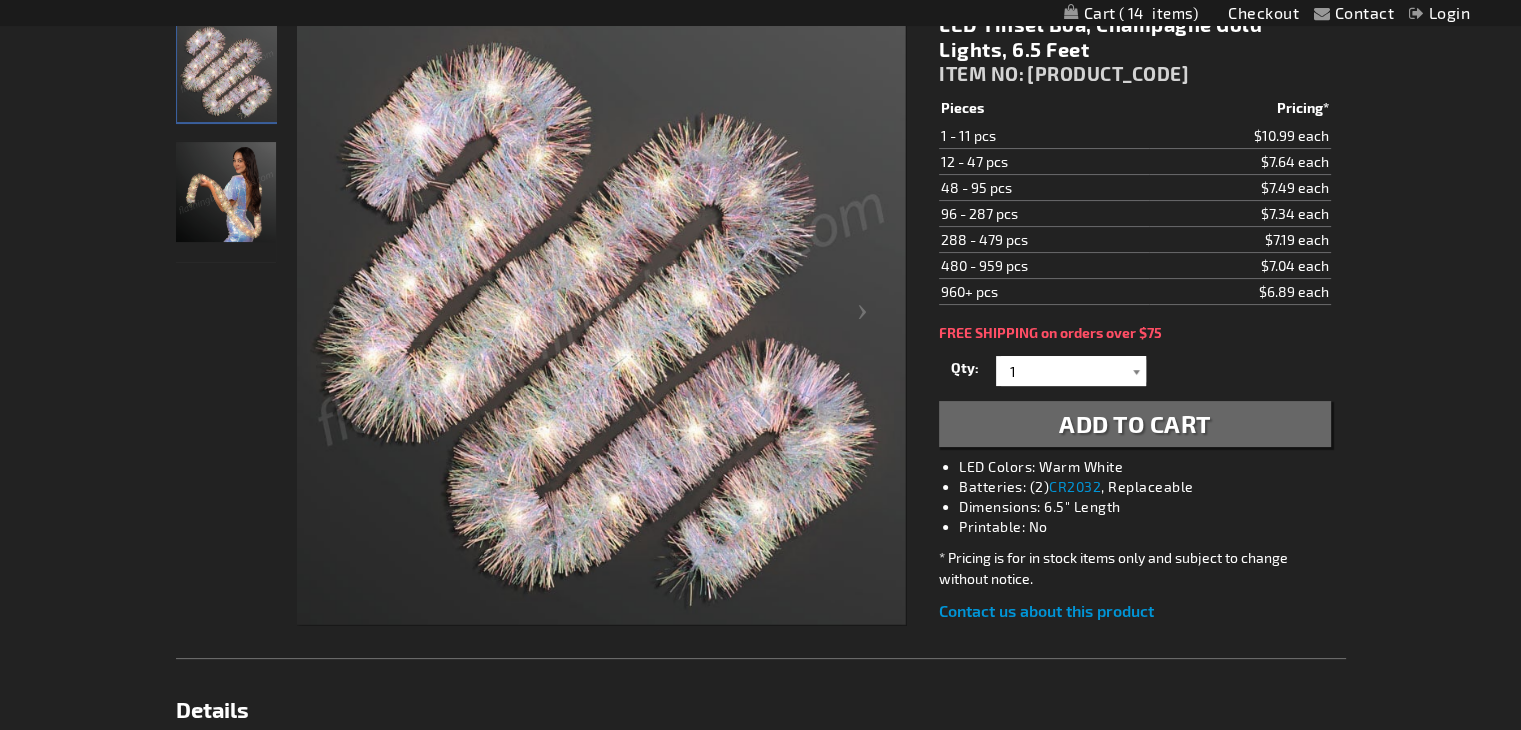 click at bounding box center (1136, 371) 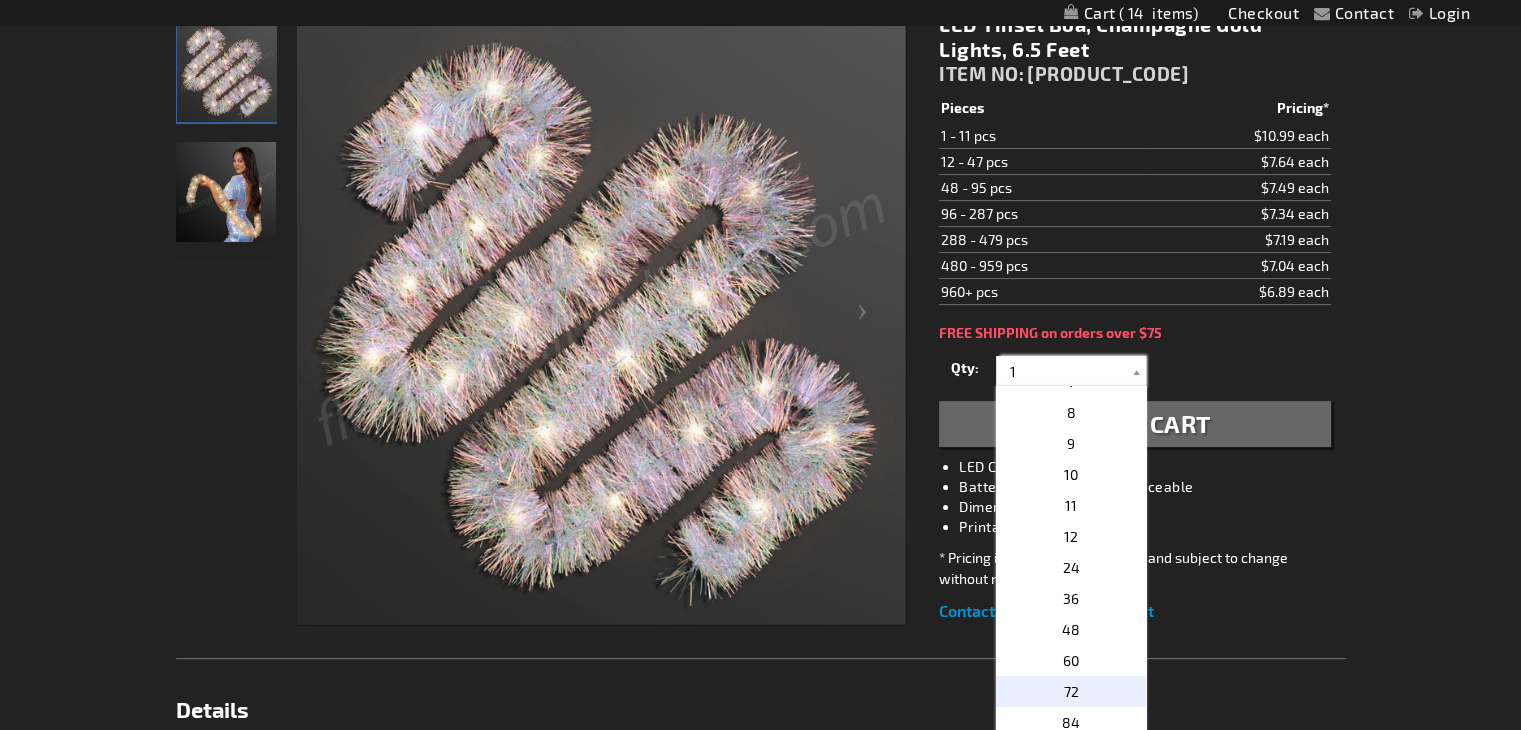 scroll, scrollTop: 200, scrollLeft: 0, axis: vertical 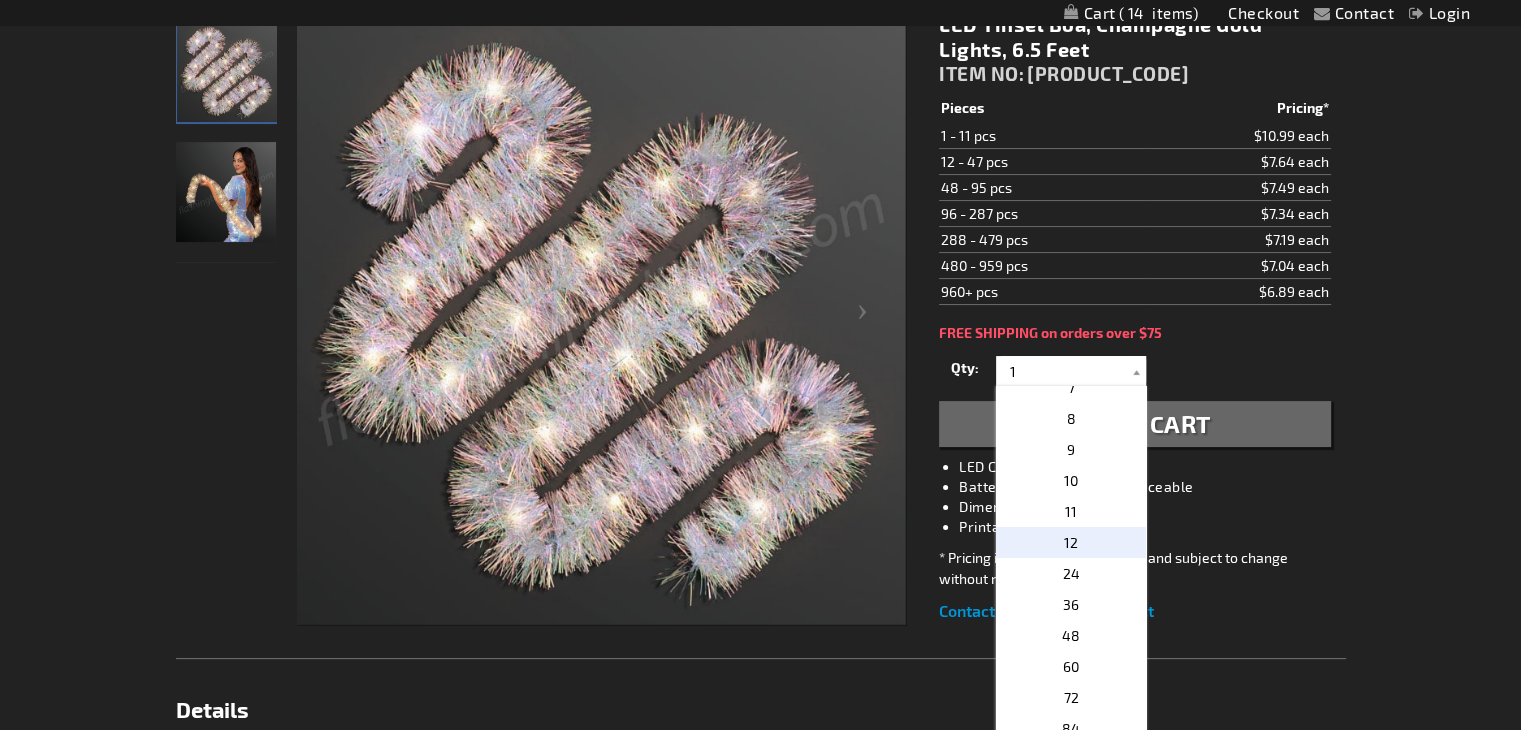 click on "12" at bounding box center [1071, 542] 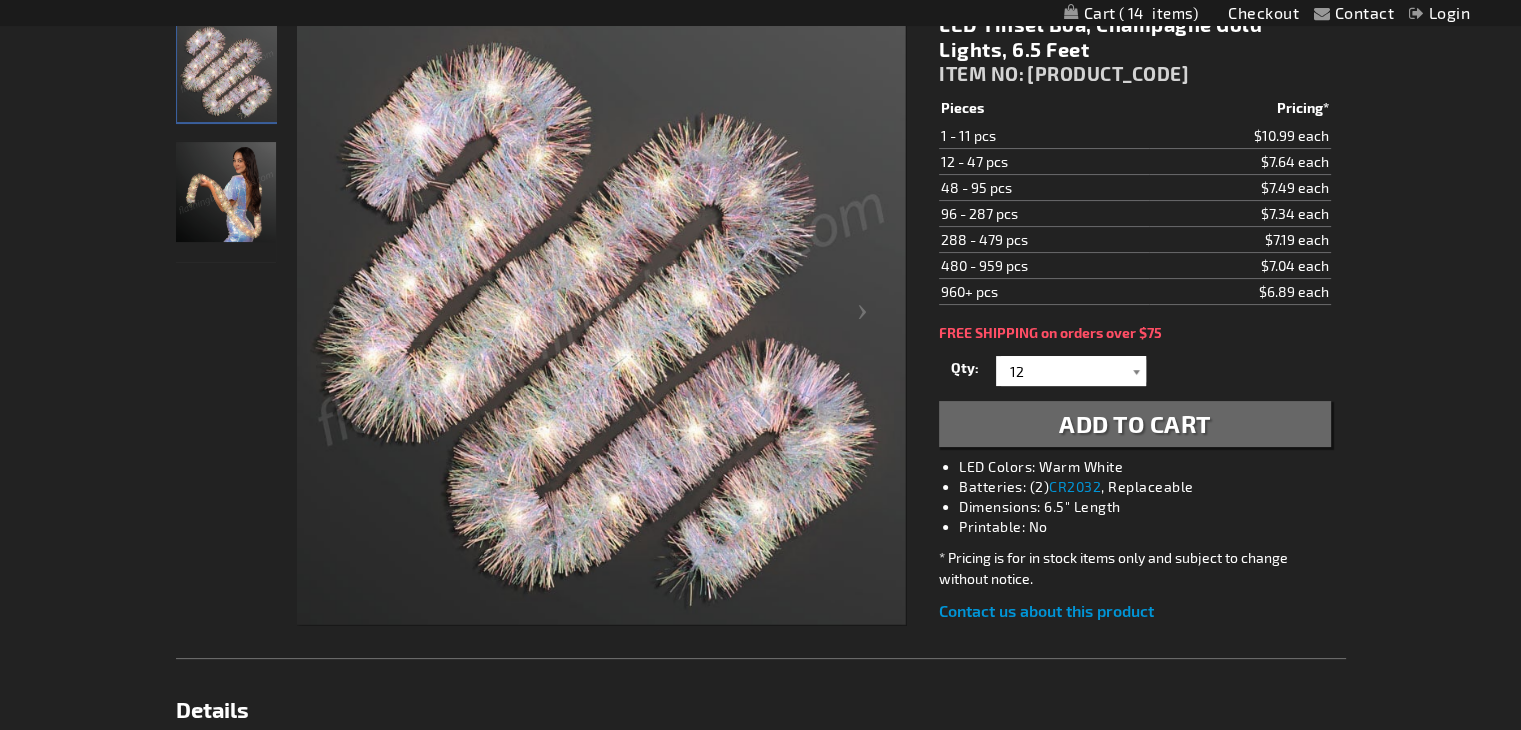 click at bounding box center (1136, 371) 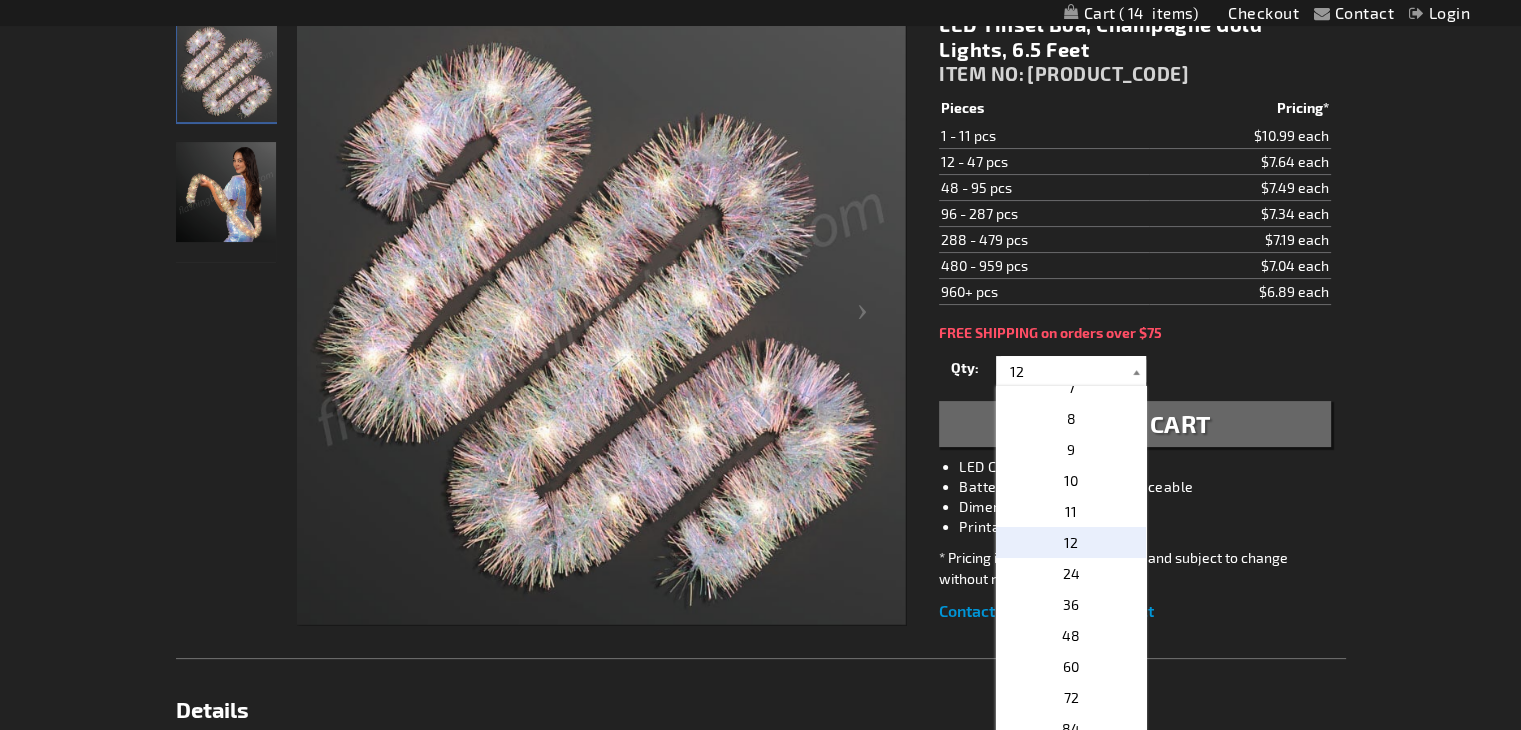 click at bounding box center (1136, 371) 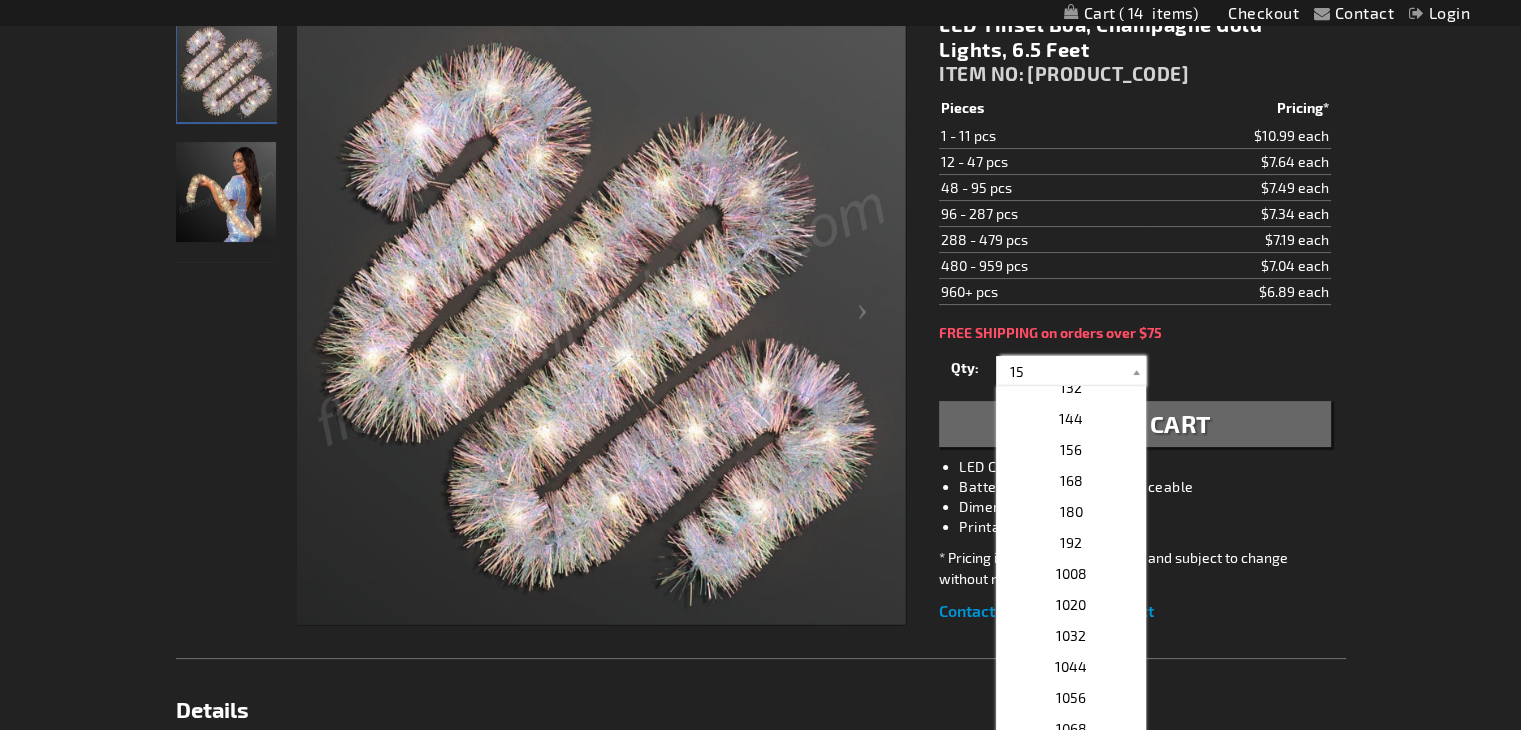 scroll, scrollTop: 0, scrollLeft: 0, axis: both 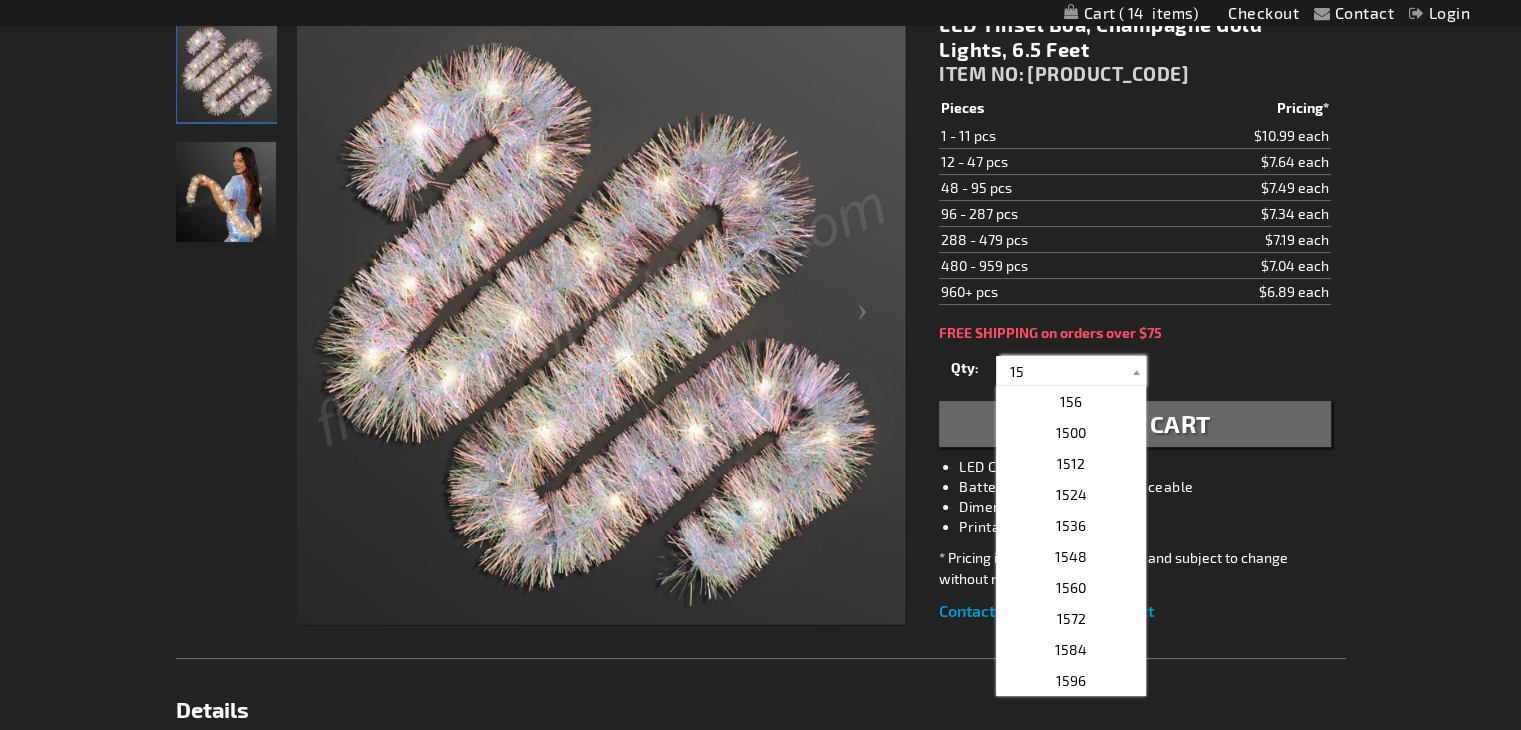 type on "15" 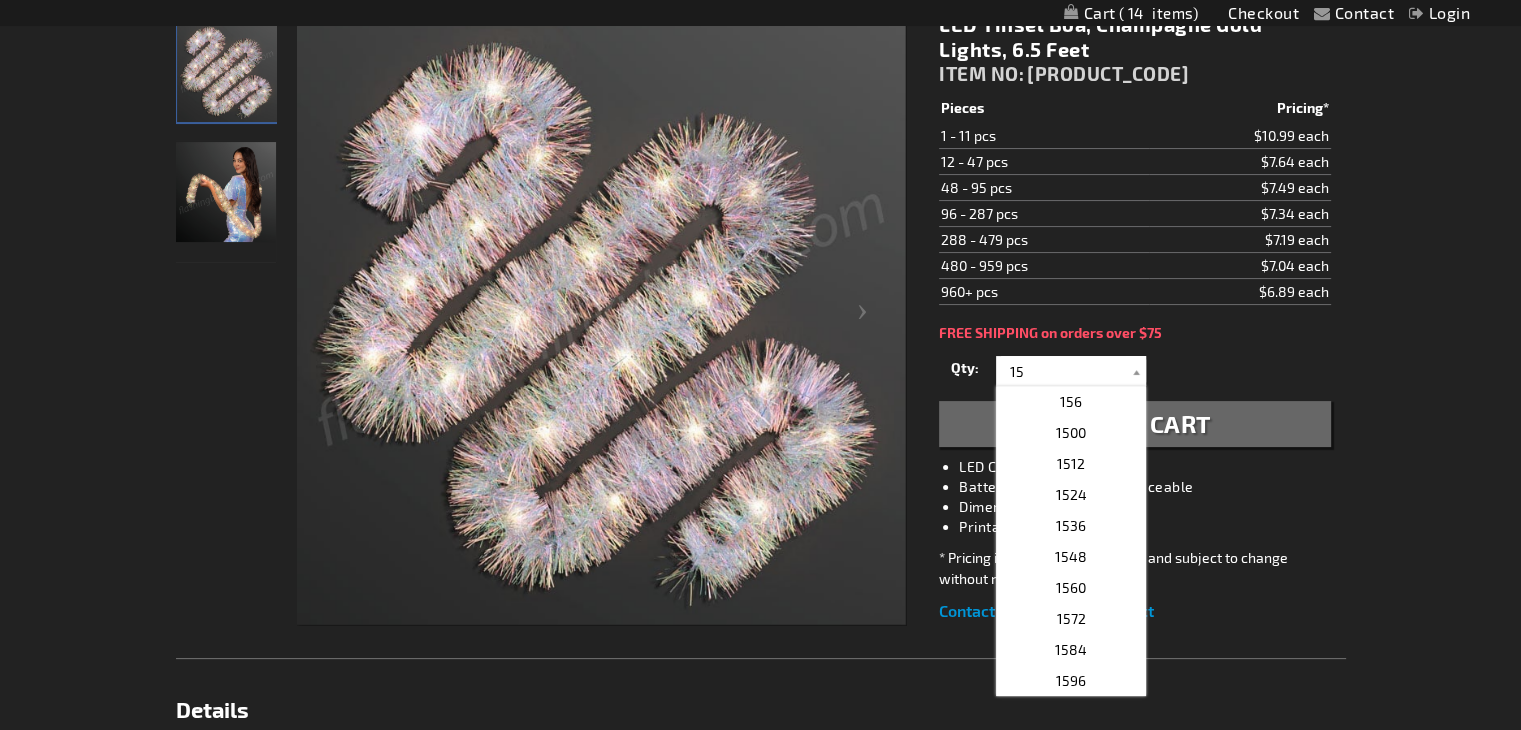 click on "Contact
Compare Products
Checkout
Login
Skip to Content
My Cart
14
14
items
My Cart
14
Close
There are
14
Items in Cart
Cart Subtotal
$67.86" at bounding box center [760, 801] 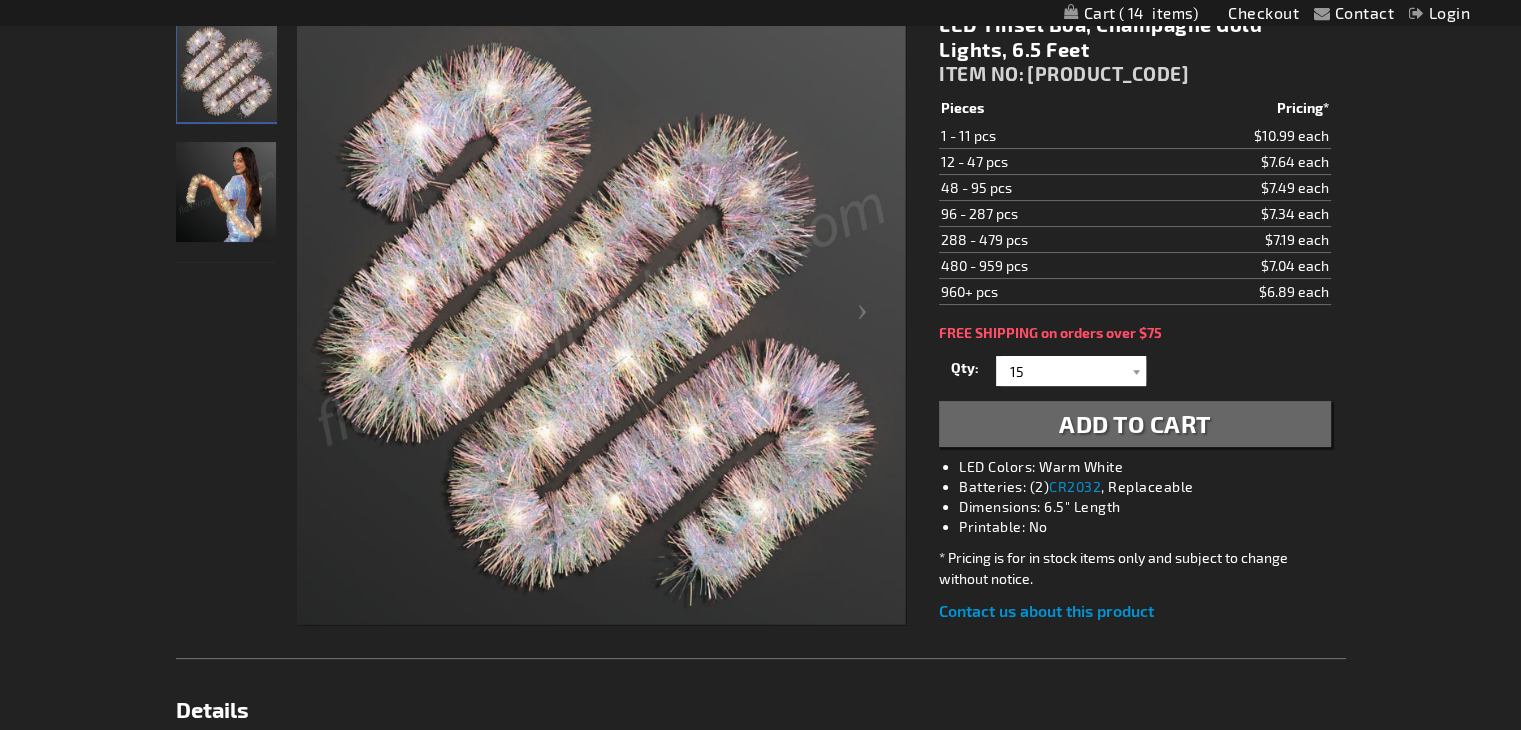click on "Add to Cart" at bounding box center (1135, 423) 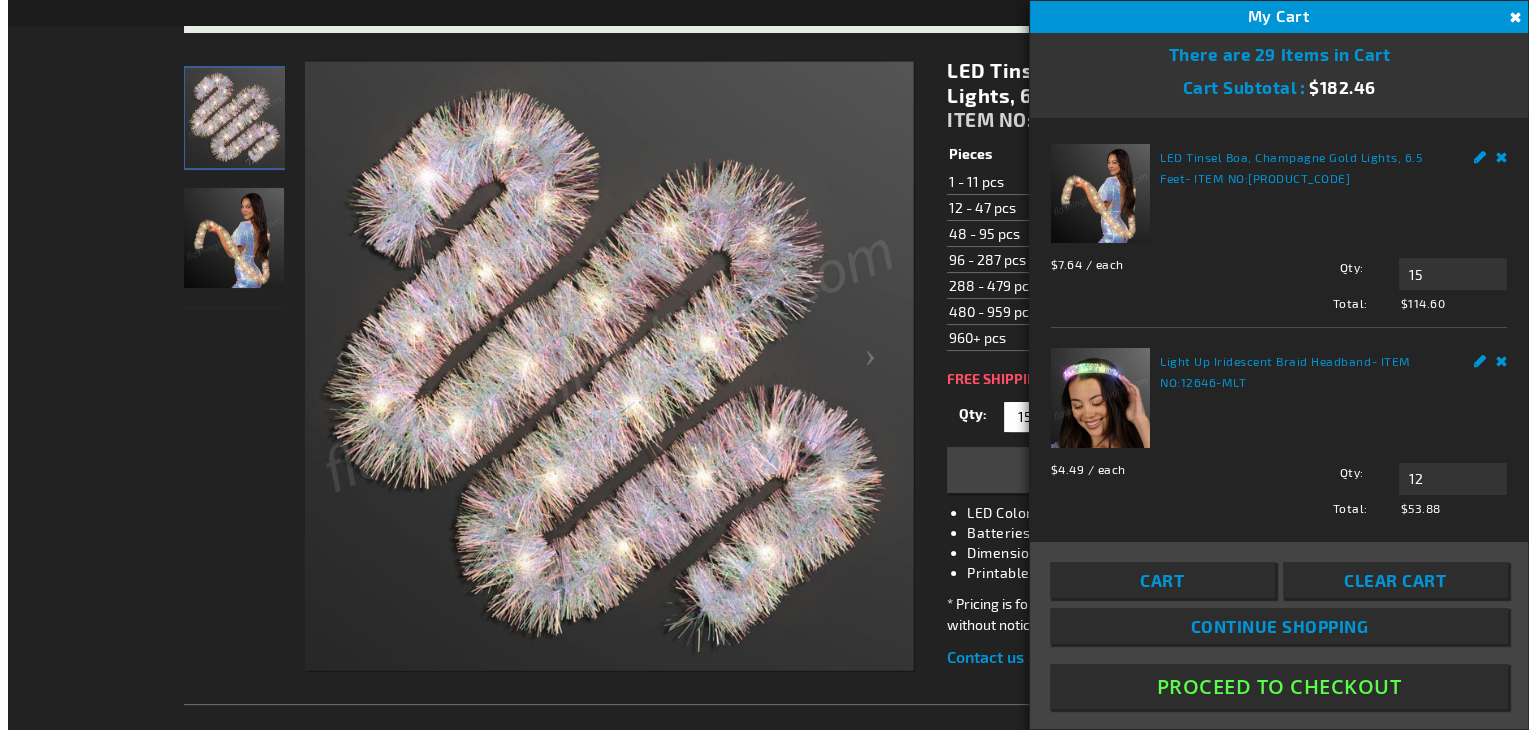 scroll, scrollTop: 345, scrollLeft: 0, axis: vertical 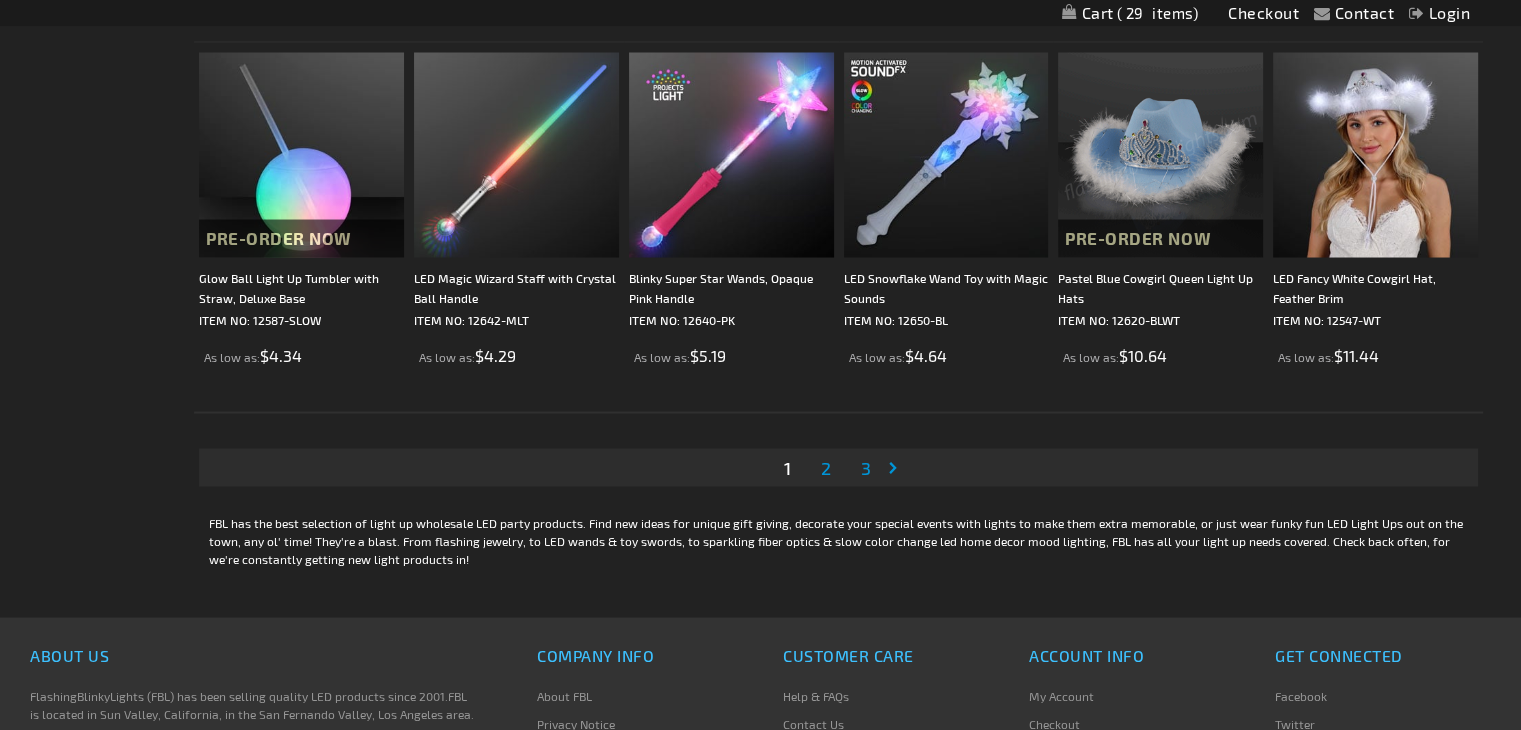 click on "2" at bounding box center [826, 467] 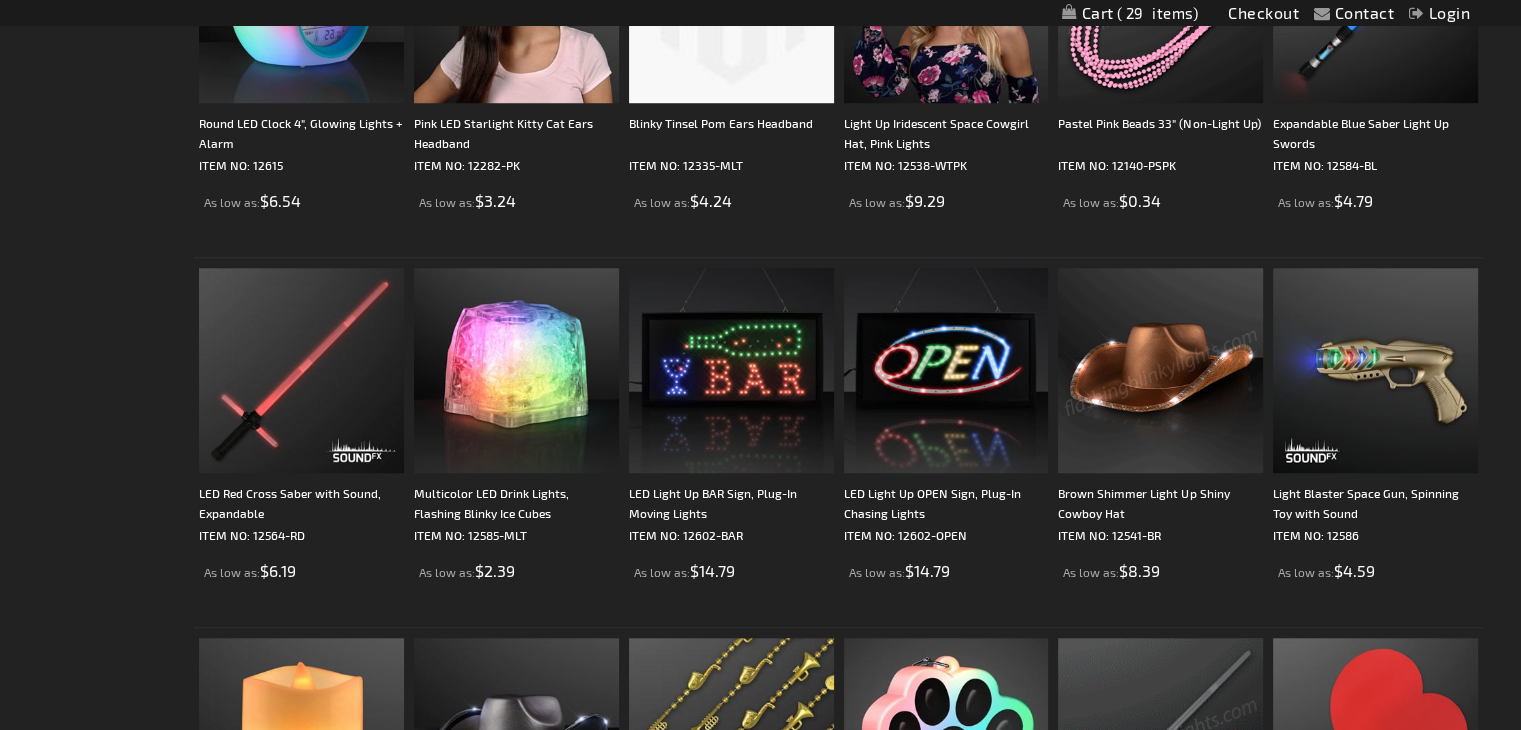 scroll, scrollTop: 1700, scrollLeft: 0, axis: vertical 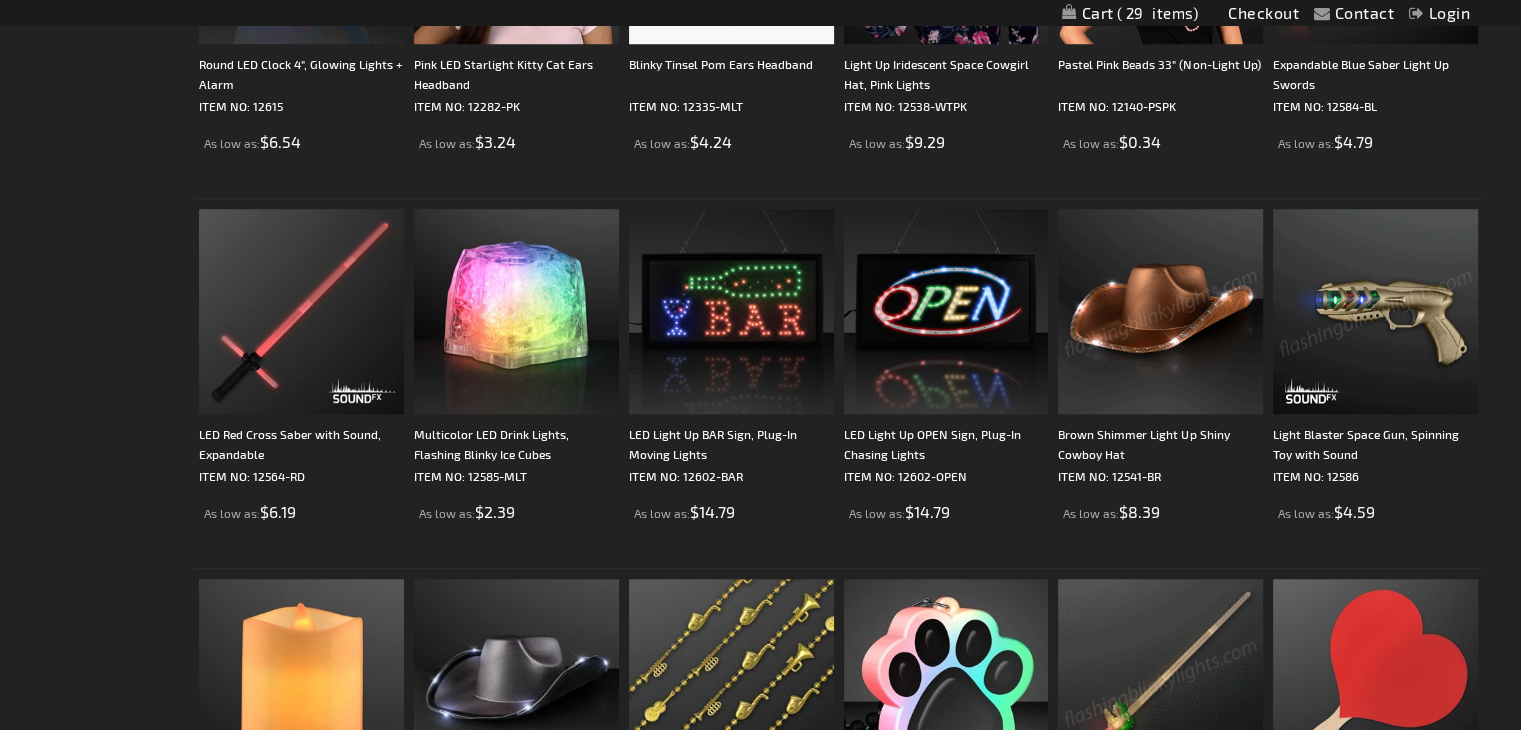 click at bounding box center [1375, 311] 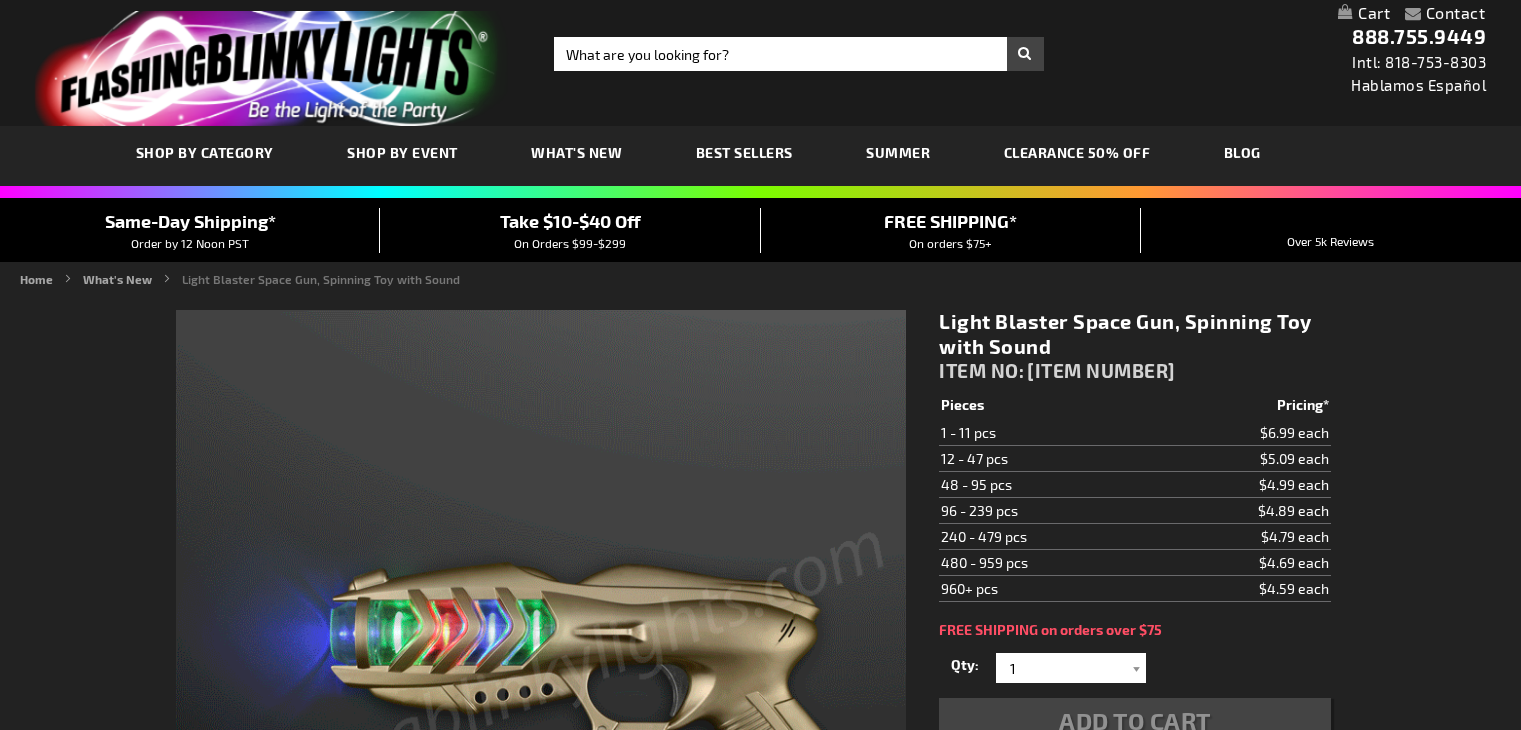 scroll, scrollTop: 0, scrollLeft: 0, axis: both 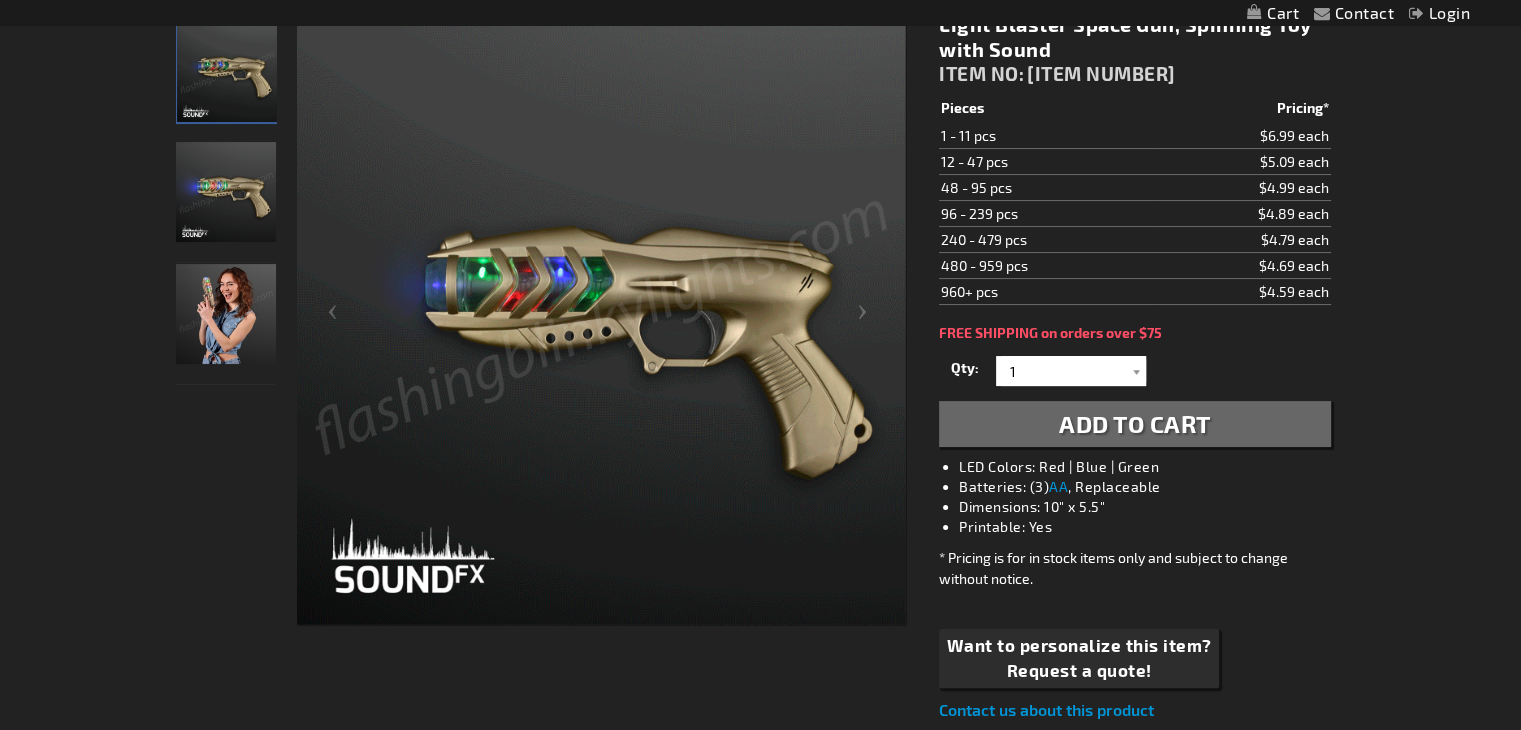 click at bounding box center [226, 192] 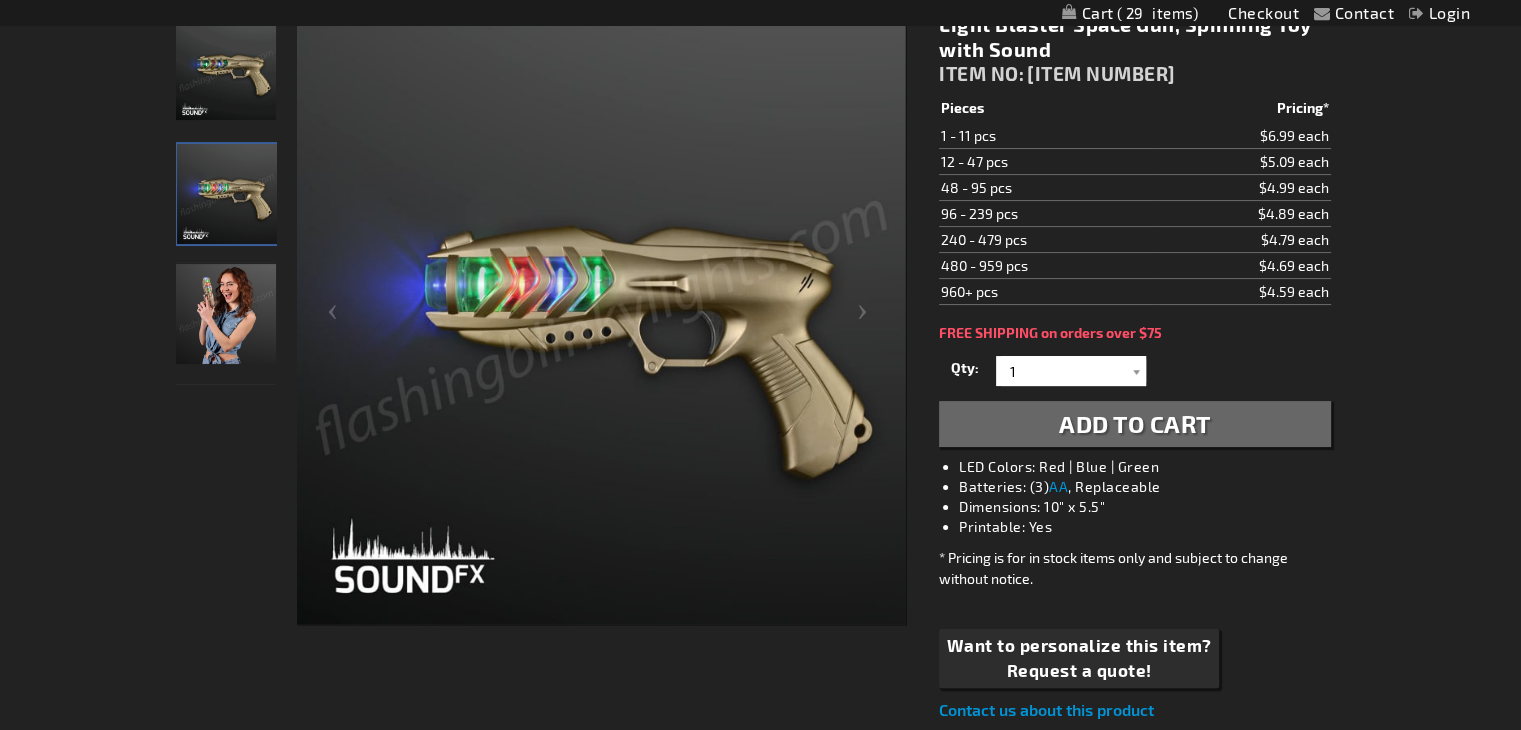 click at bounding box center (226, 314) 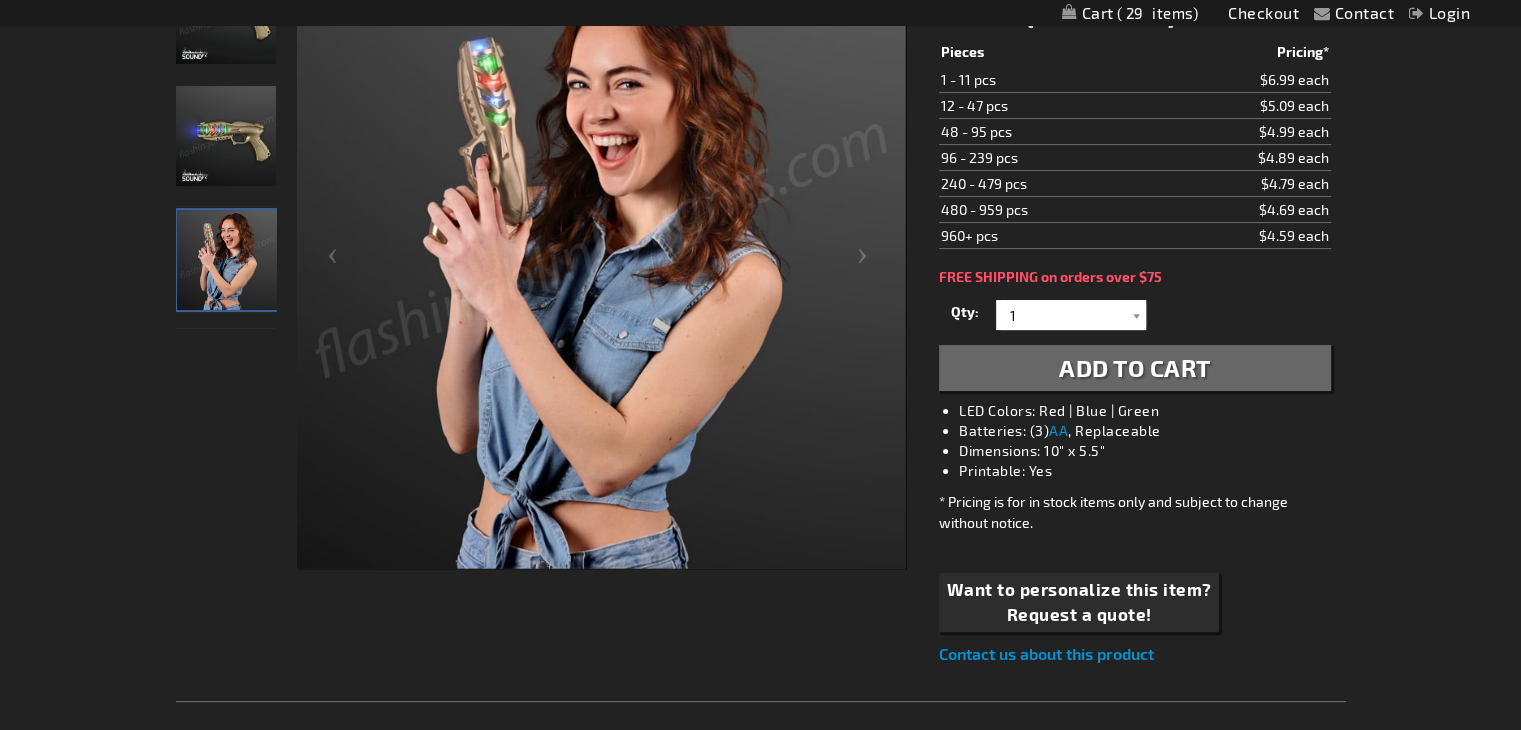 scroll, scrollTop: 400, scrollLeft: 0, axis: vertical 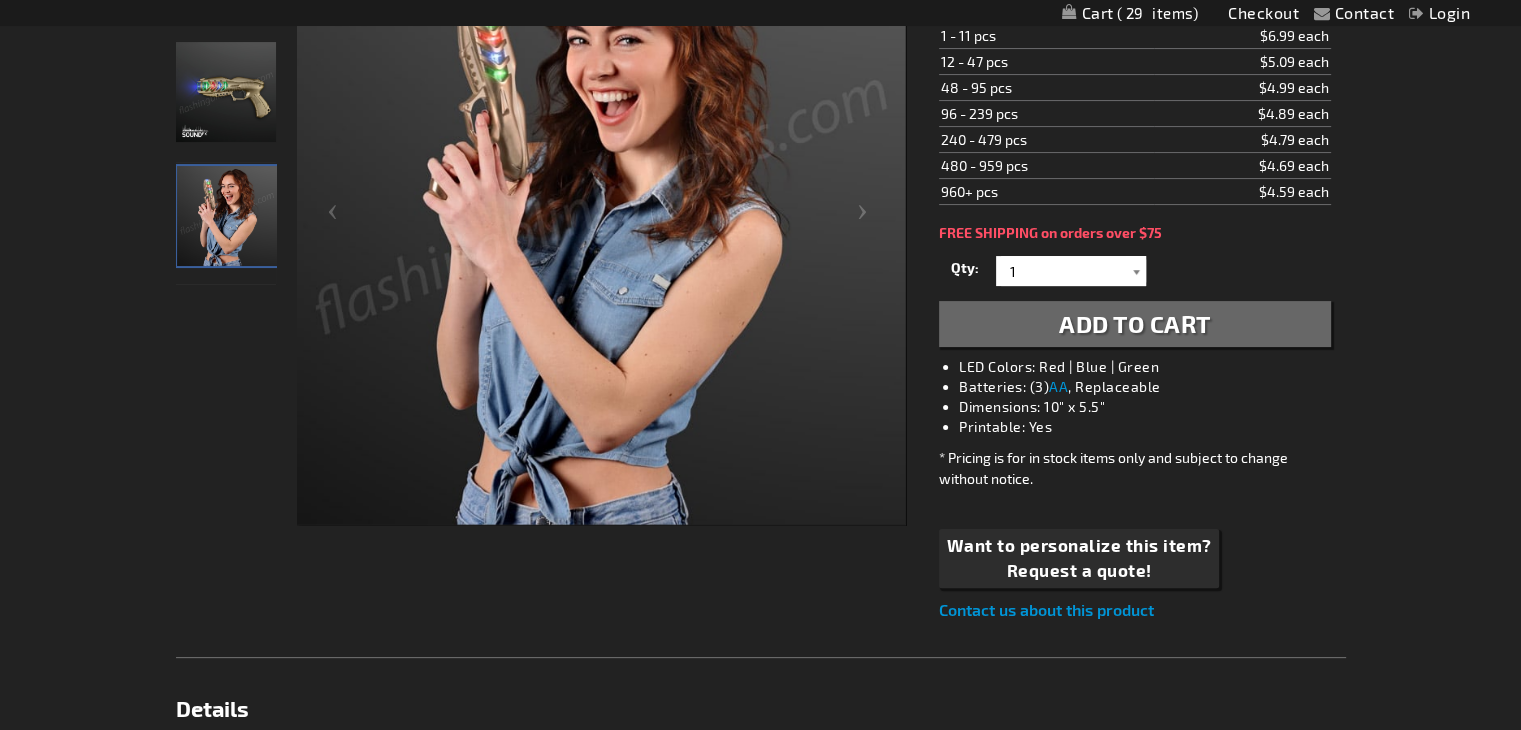 click at bounding box center [1136, 271] 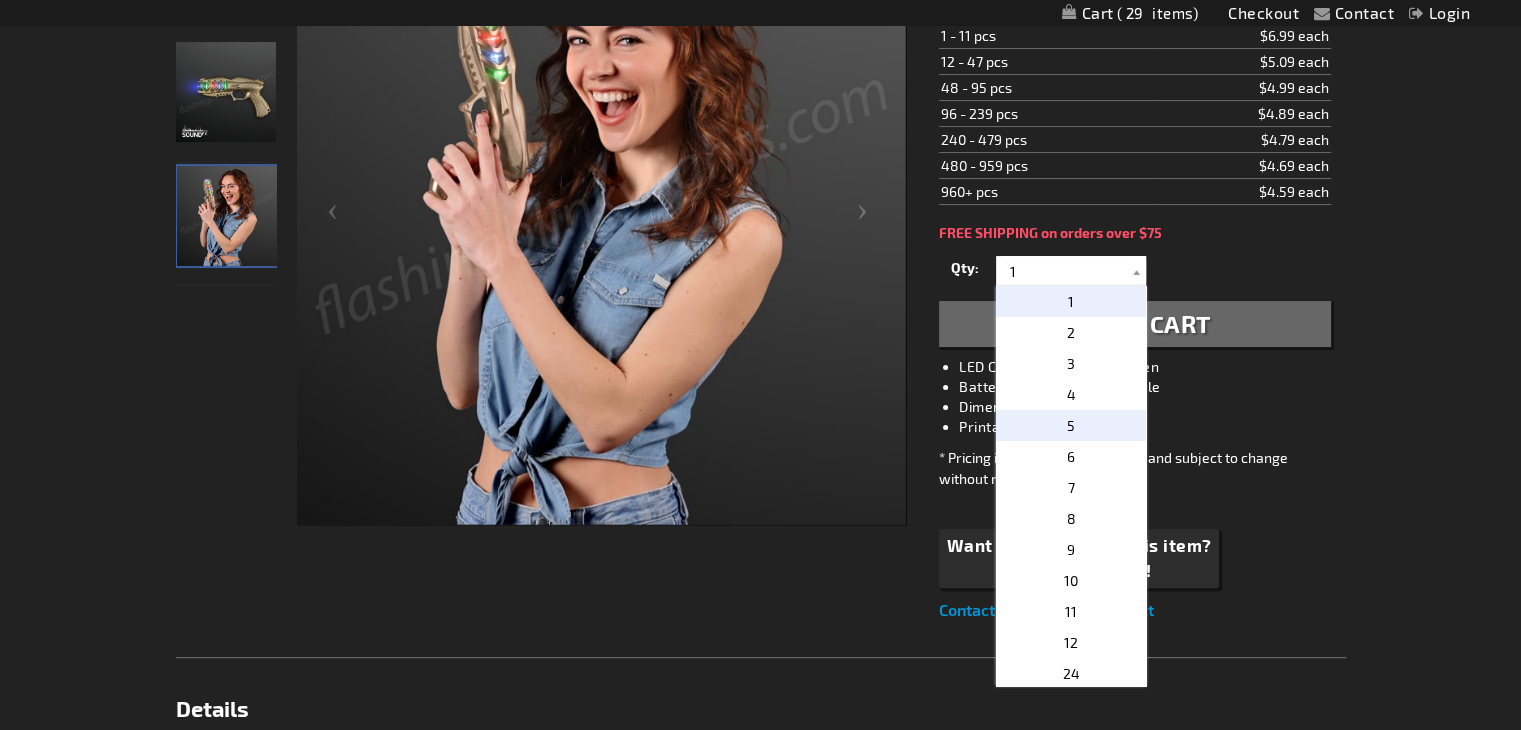 click on "5" at bounding box center (1071, 425) 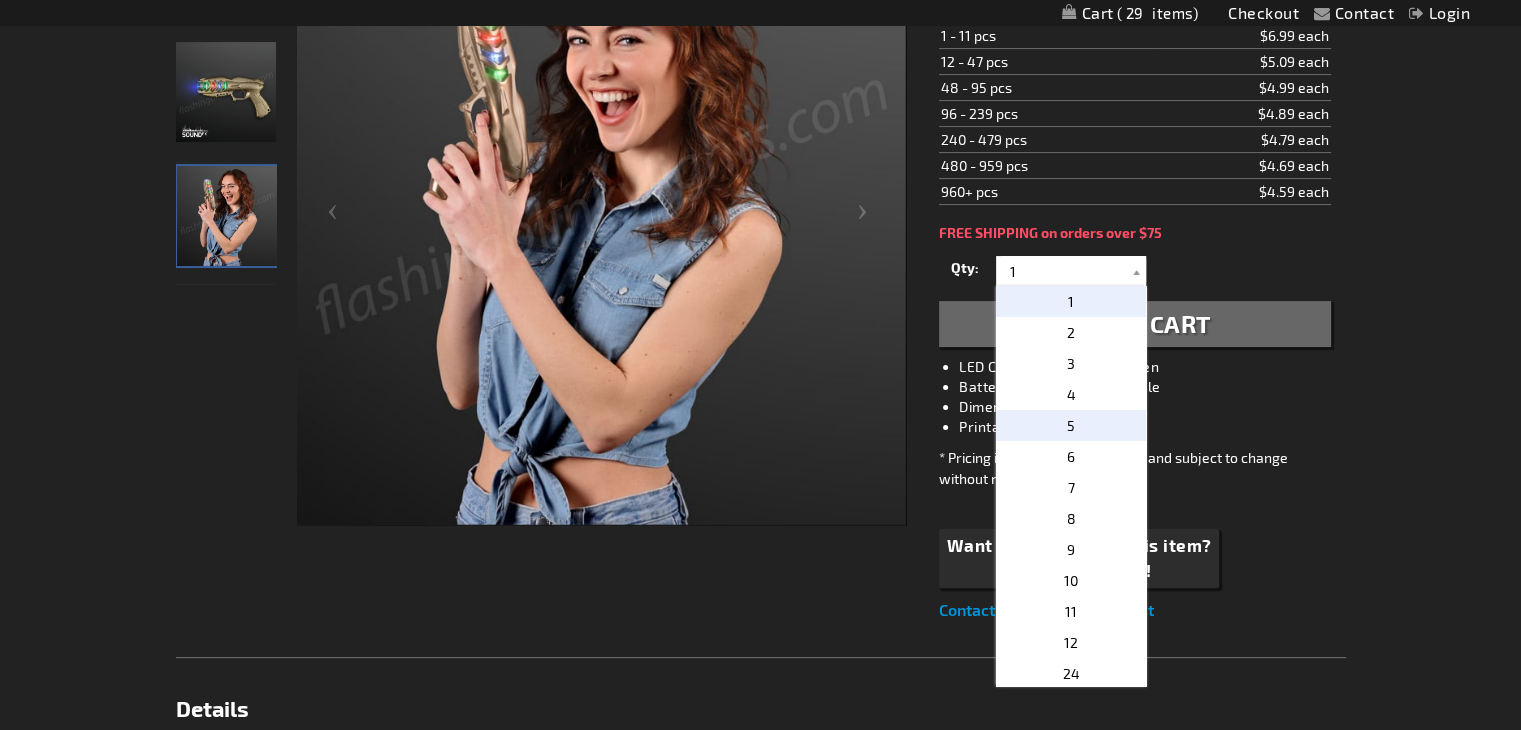 type on "5" 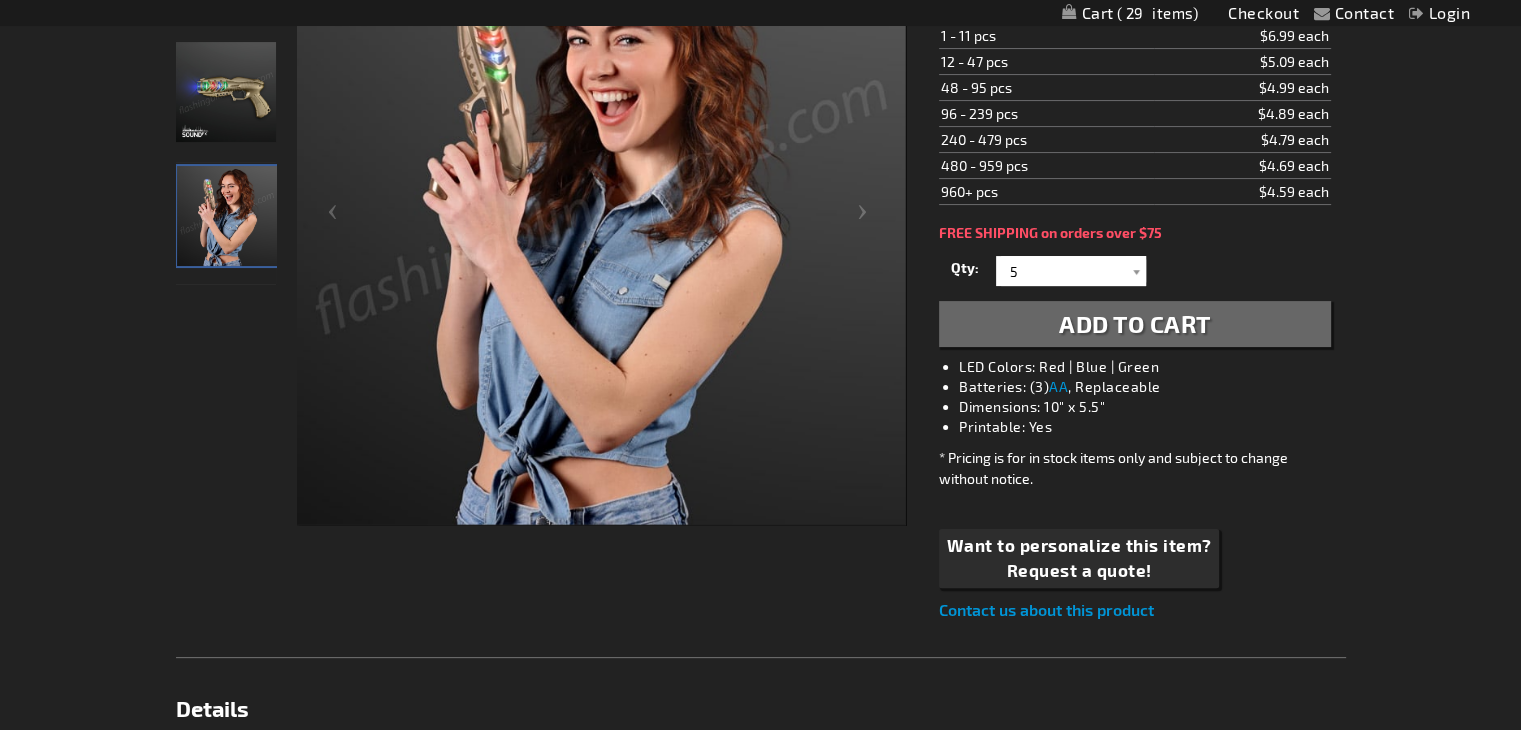 click on "Add to Cart" at bounding box center [1135, 323] 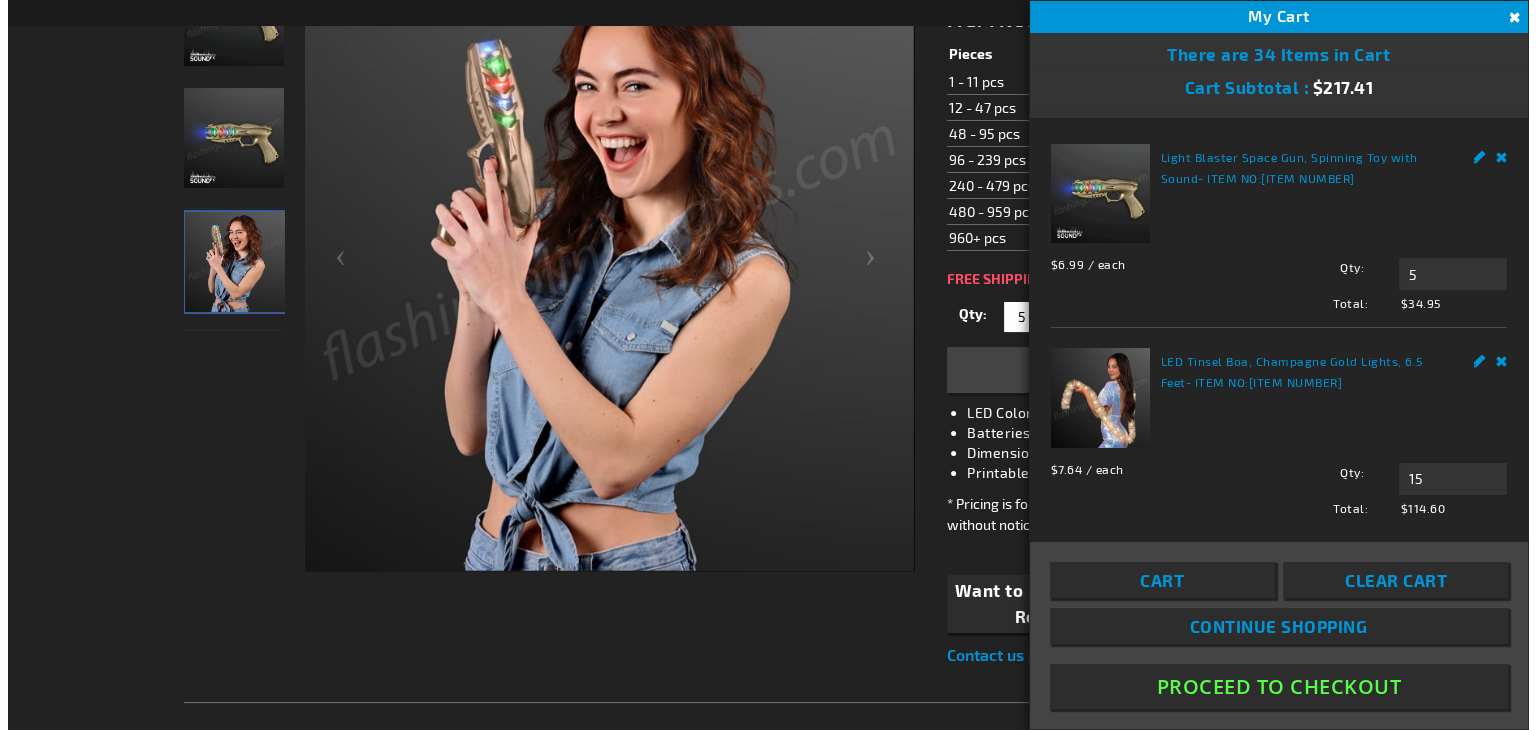 scroll, scrollTop: 445, scrollLeft: 0, axis: vertical 